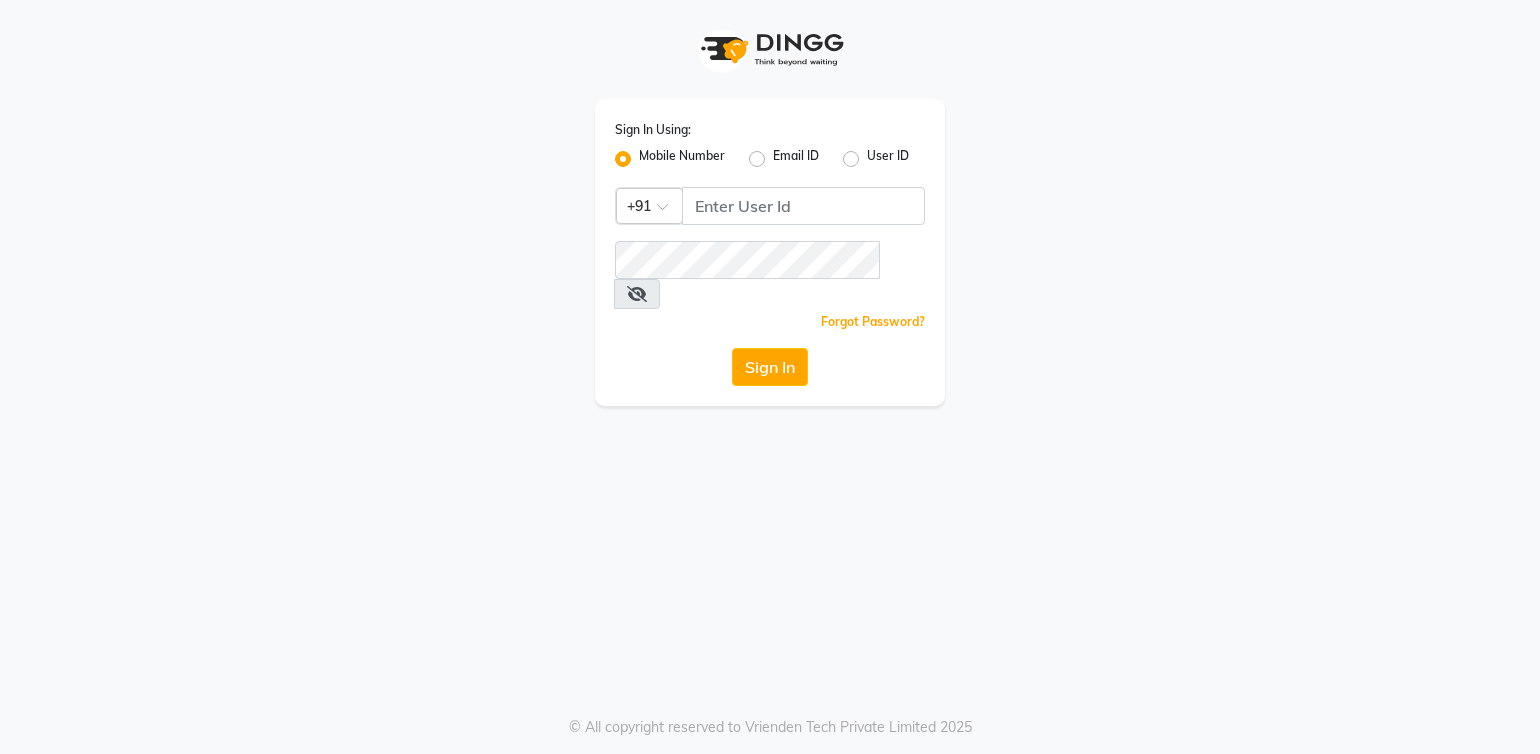 scroll, scrollTop: 0, scrollLeft: 0, axis: both 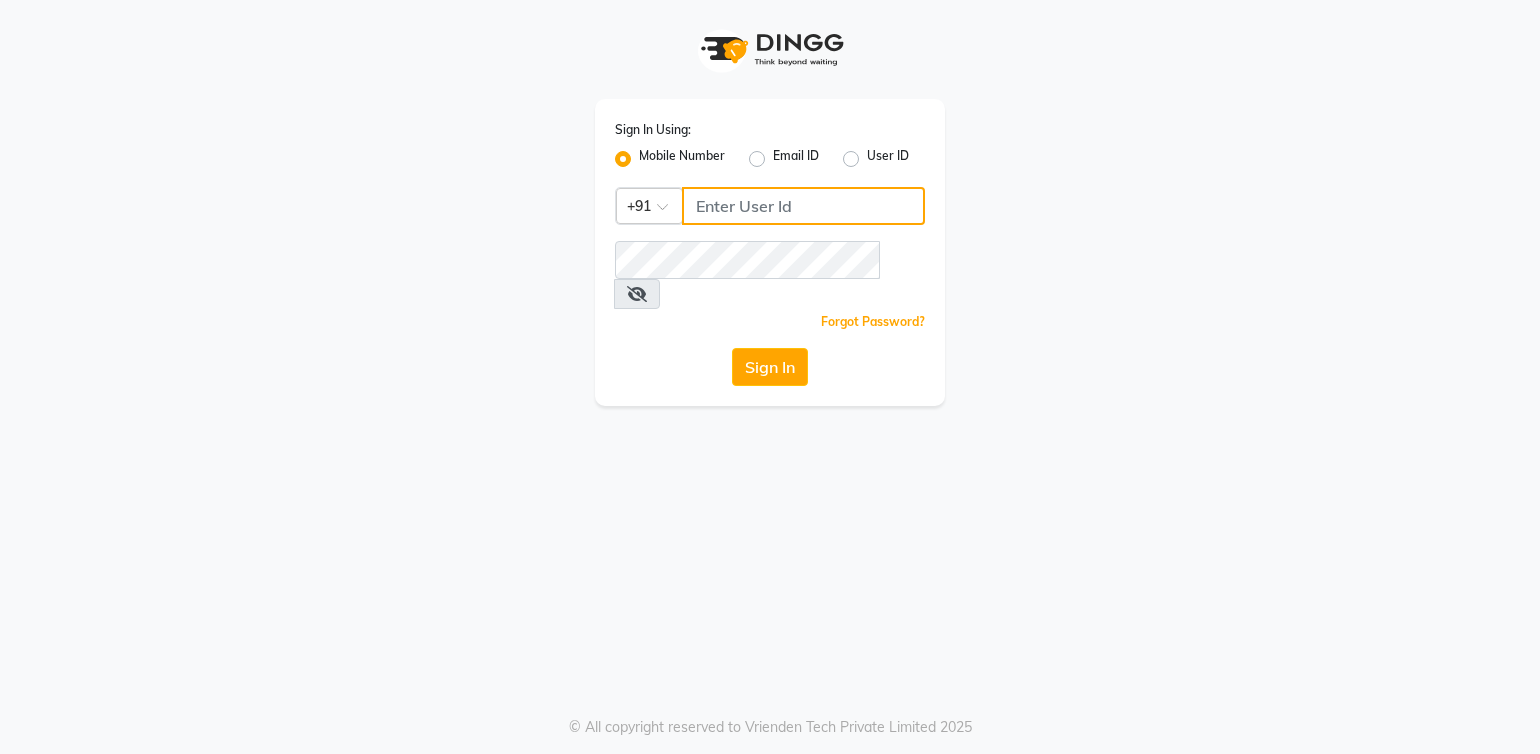 type on "[PHONE]" 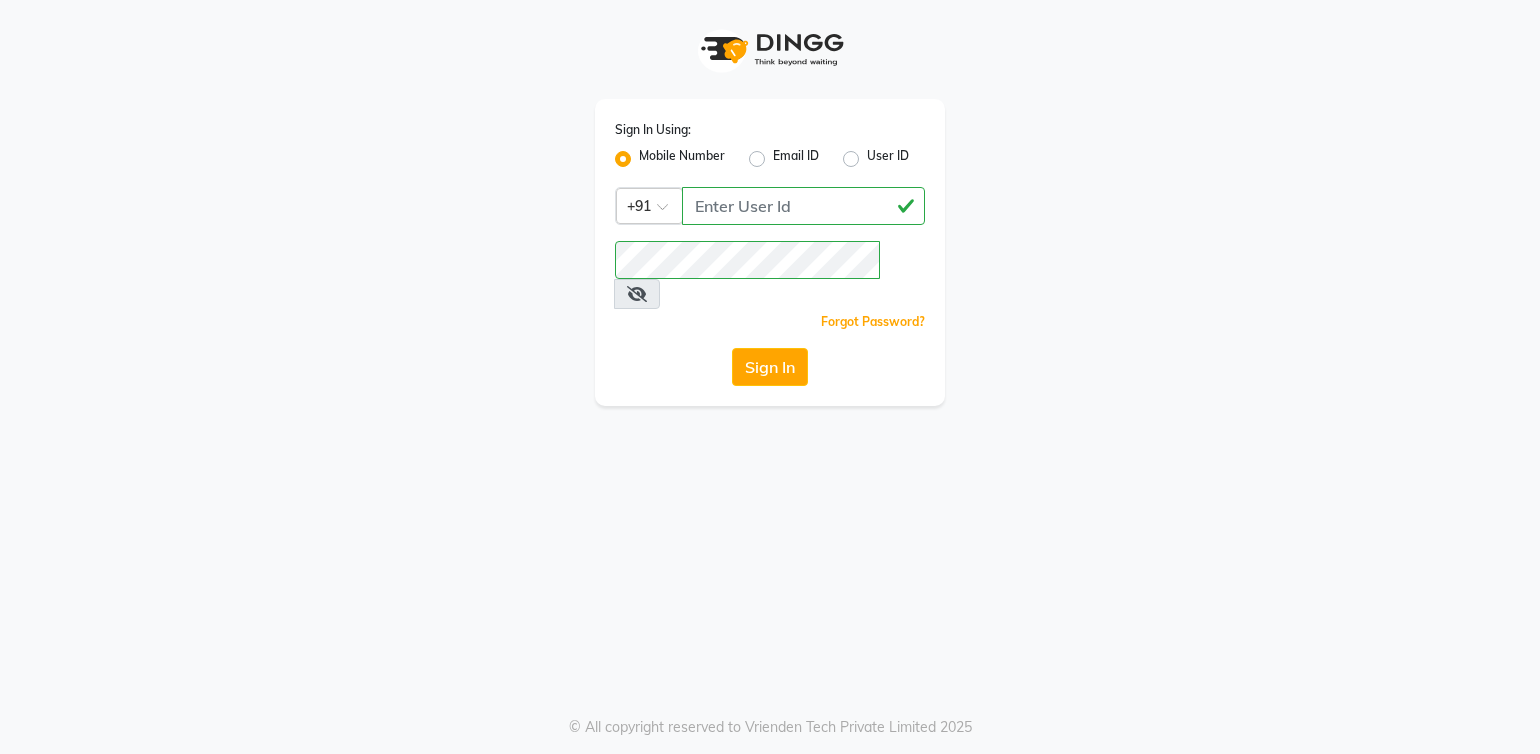 click on "Sign In" 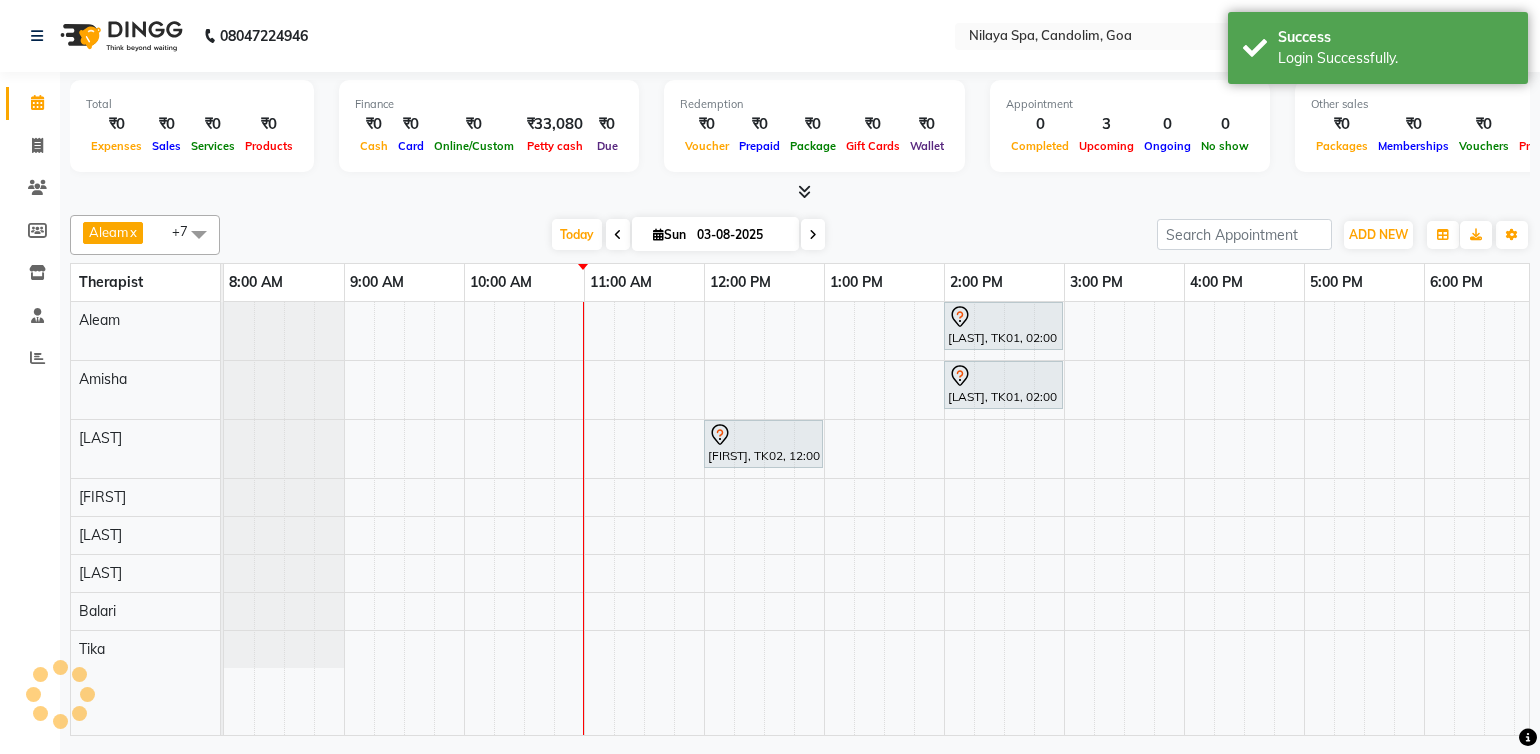 scroll, scrollTop: 0, scrollLeft: 0, axis: both 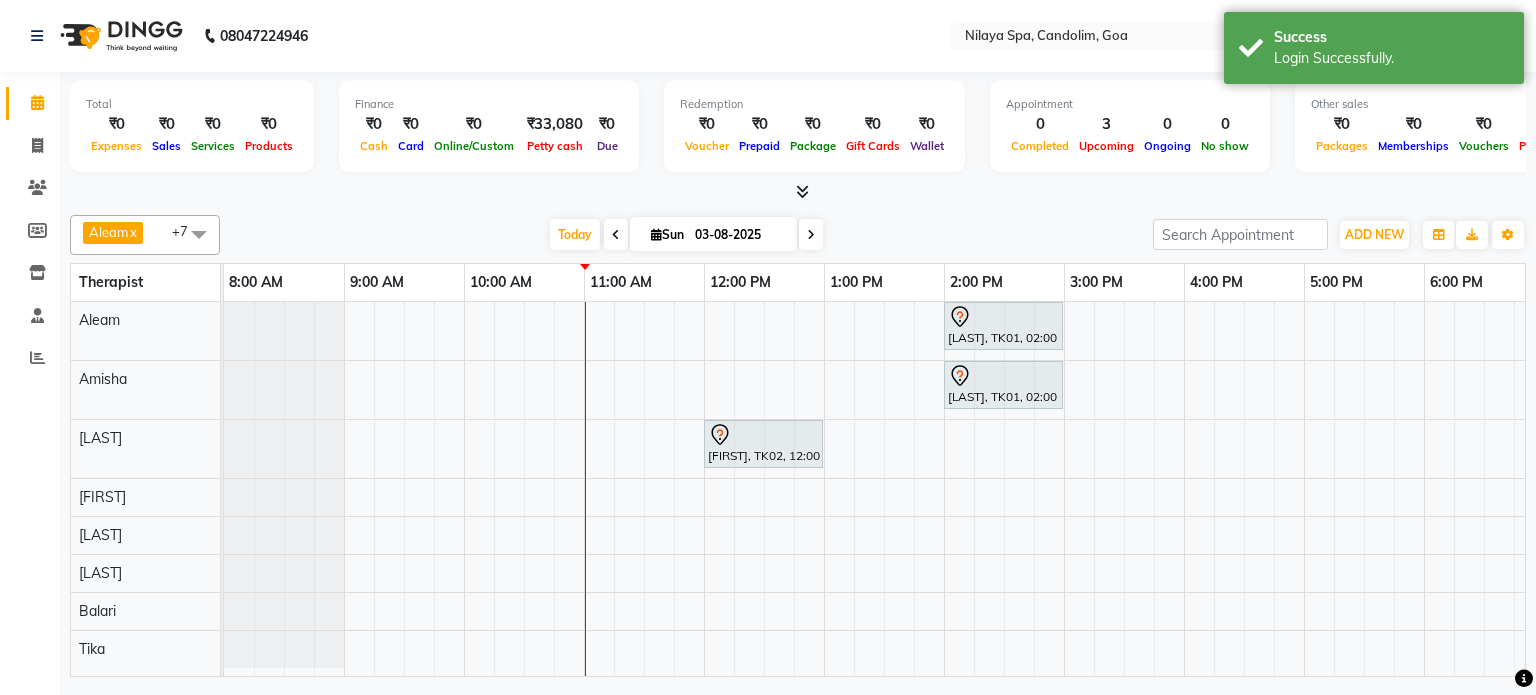 click on "[LAST], TK01, 02:00 PM-03:00 PM, Stress Relief Therapy 60 Min(Male)             [LAST], TK01, 02:00 PM-03:00 PM, Stress Relief Therapy 60 Min(Male)             [FIRST], TK02, 12:00 PM-01:00 PM, Deep Tissue Repair Therapy 60 Min(Male)" at bounding box center [1184, 489] 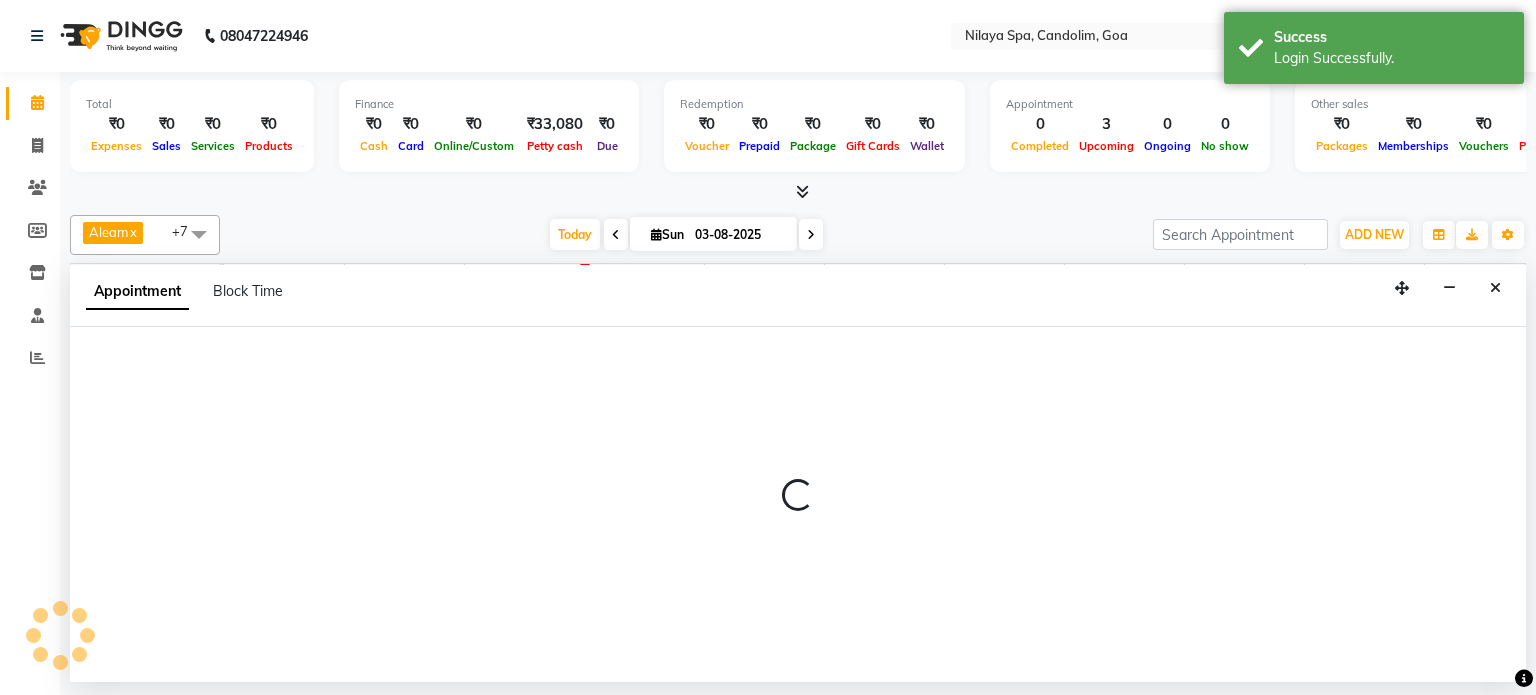 select on "87836" 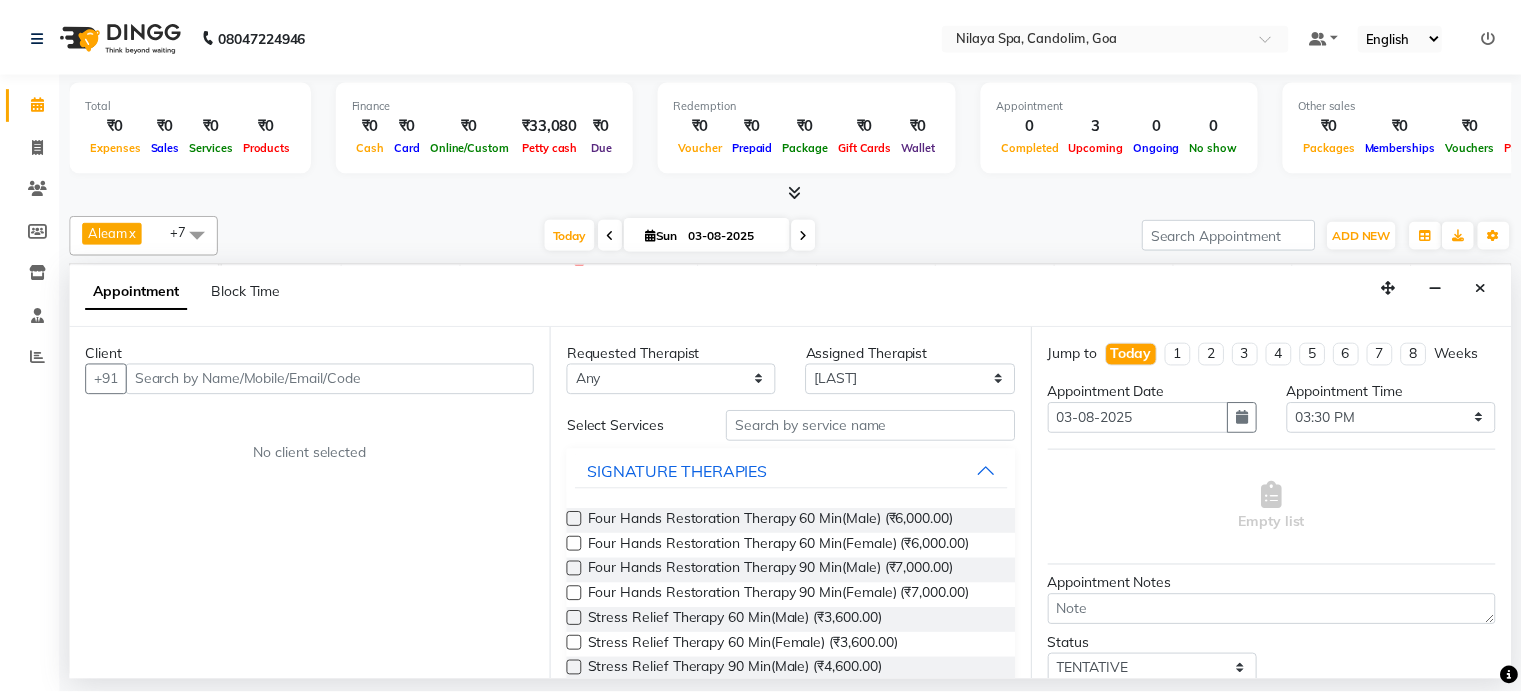 scroll, scrollTop: 200, scrollLeft: 0, axis: vertical 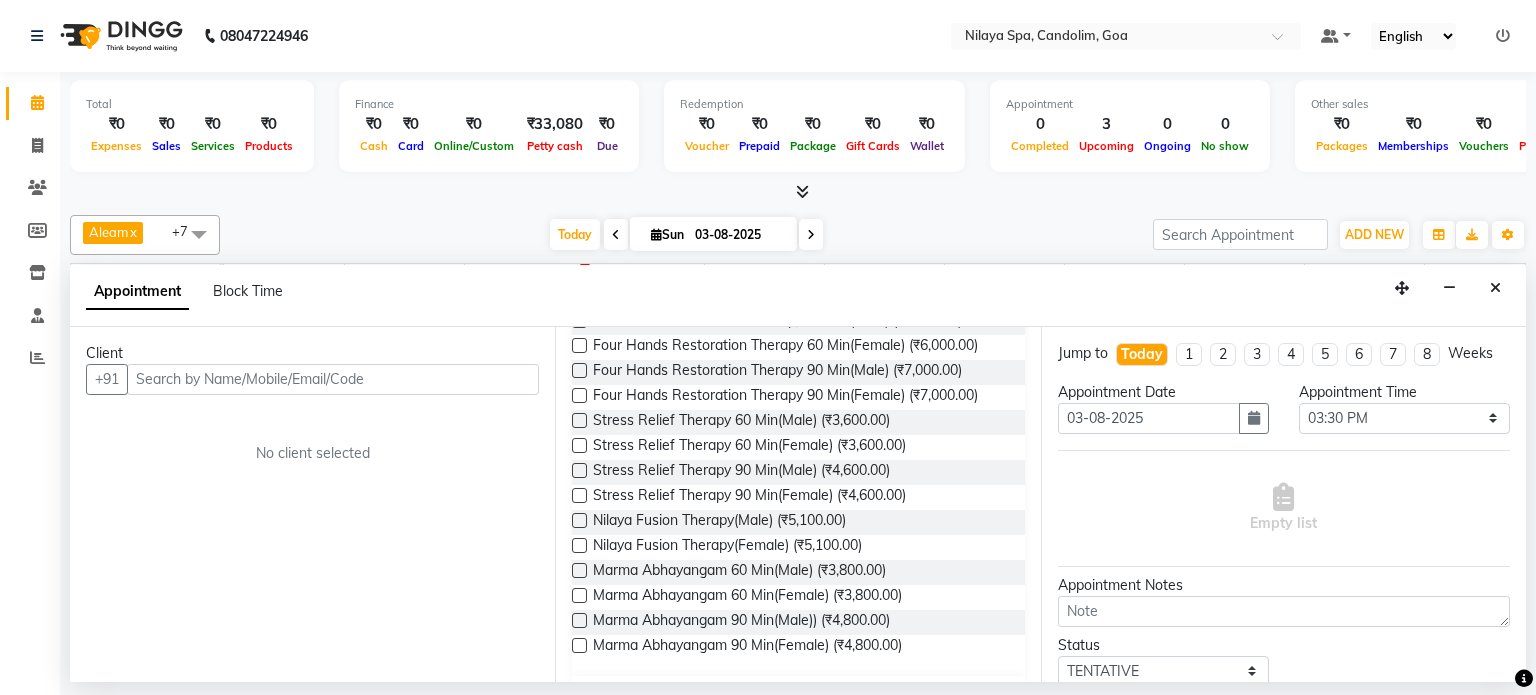 drag, startPoint x: 378, startPoint y: 507, endPoint x: 389, endPoint y: 467, distance: 41.484936 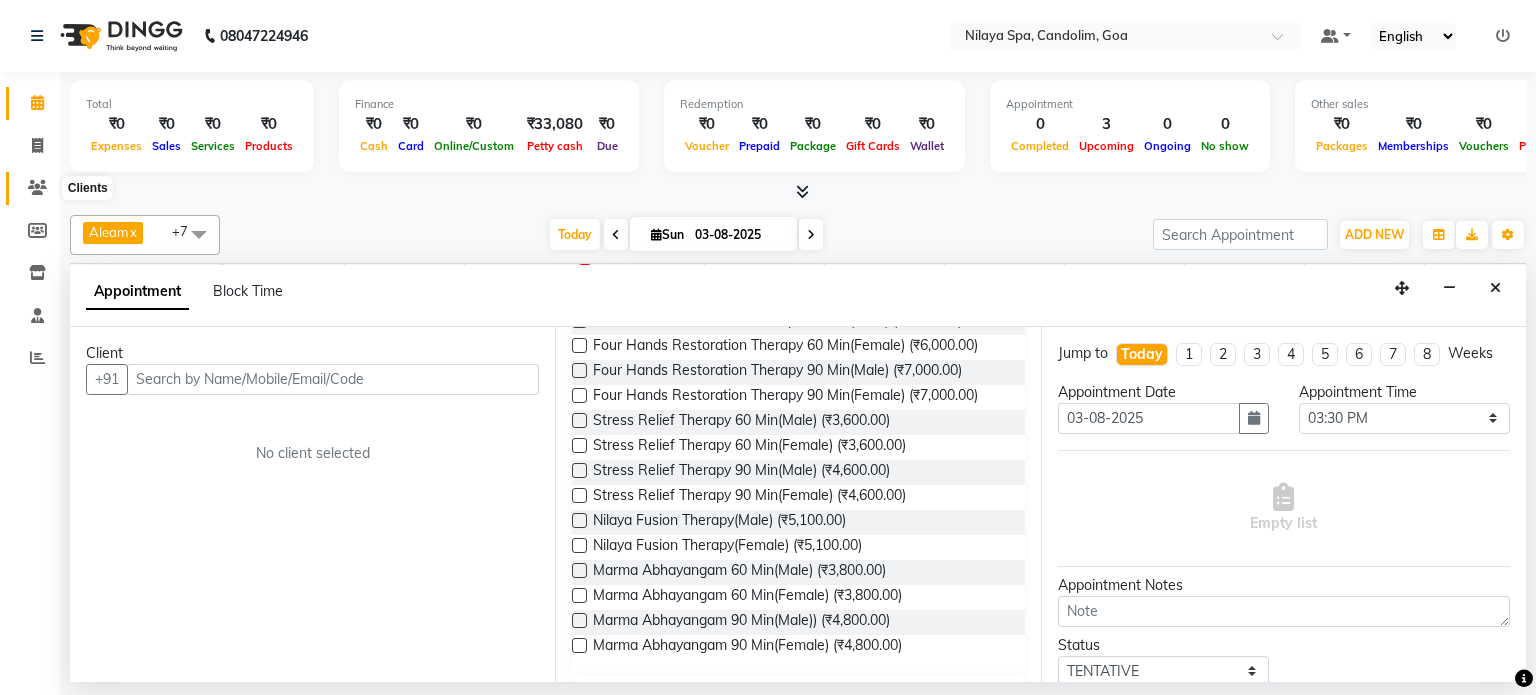 click 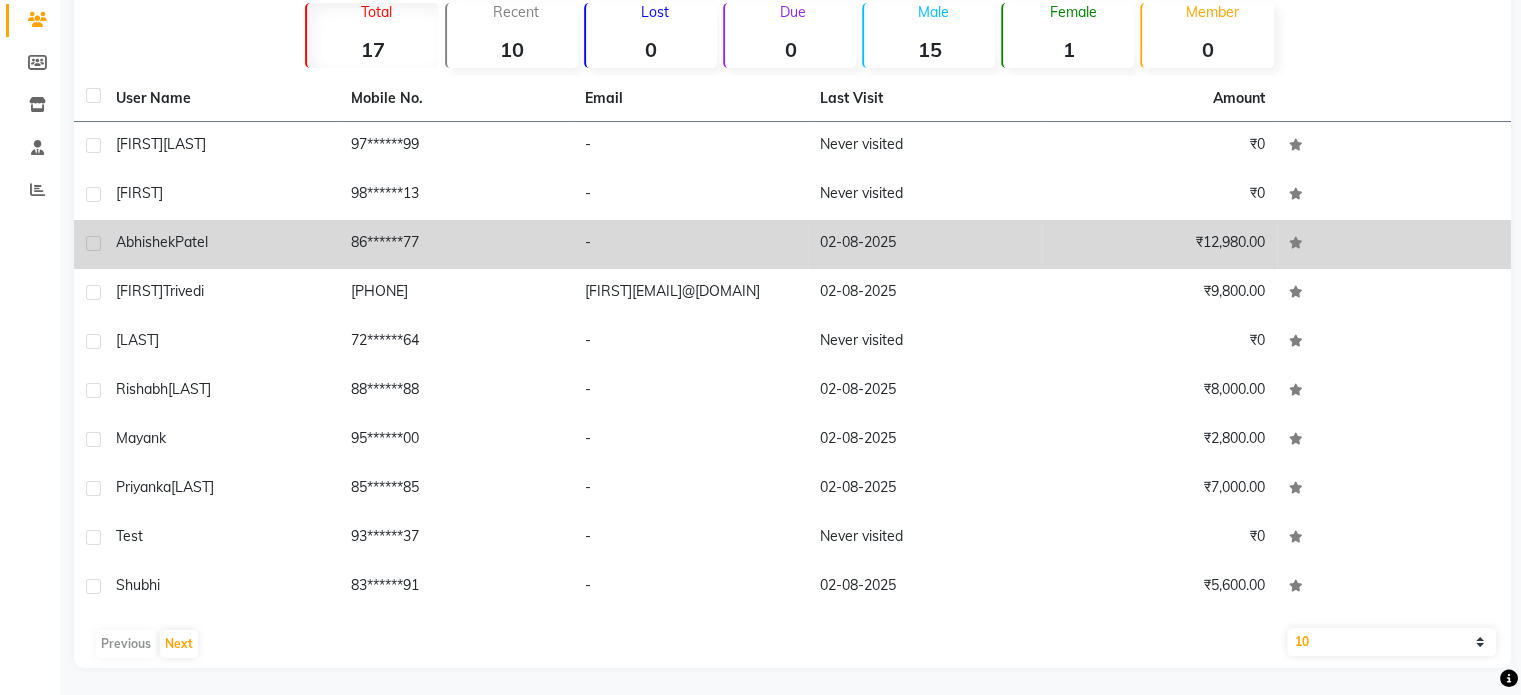 scroll, scrollTop: 170, scrollLeft: 0, axis: vertical 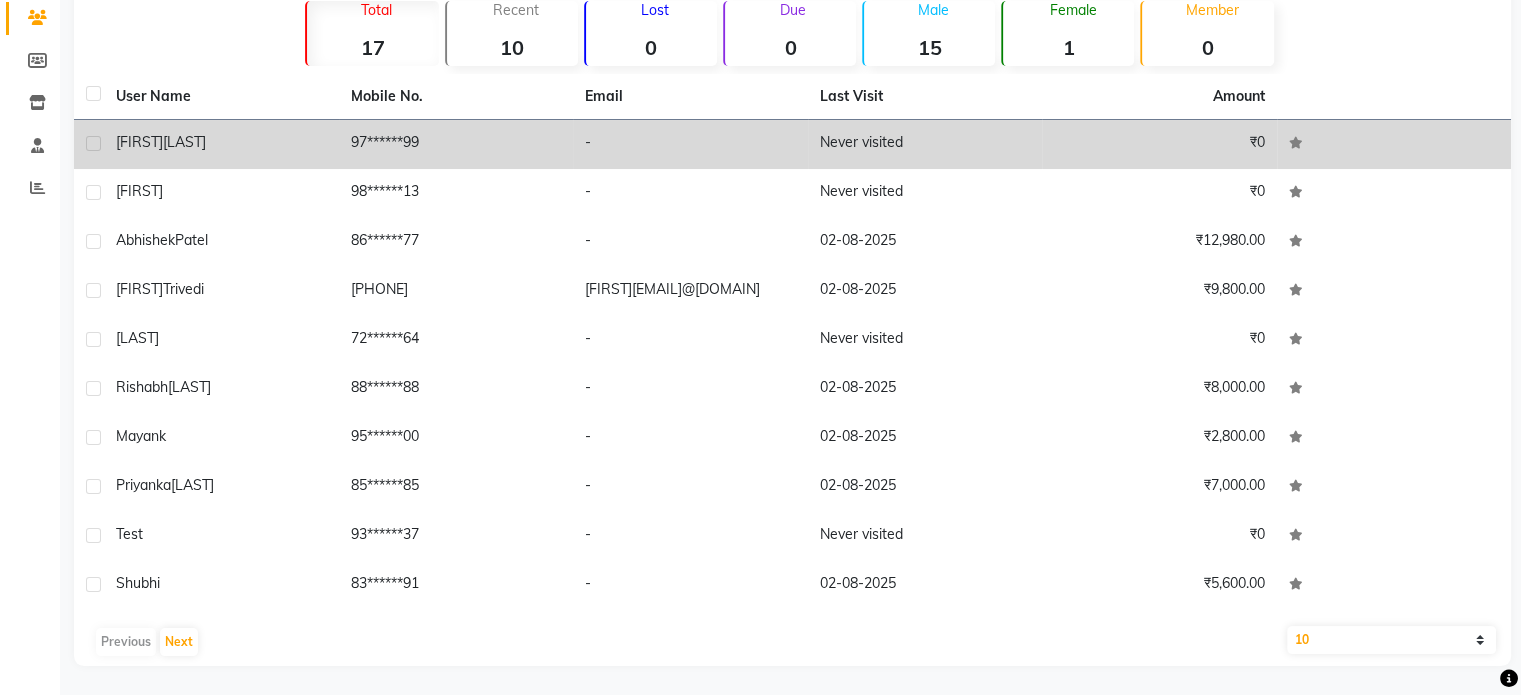 click on "97******99" 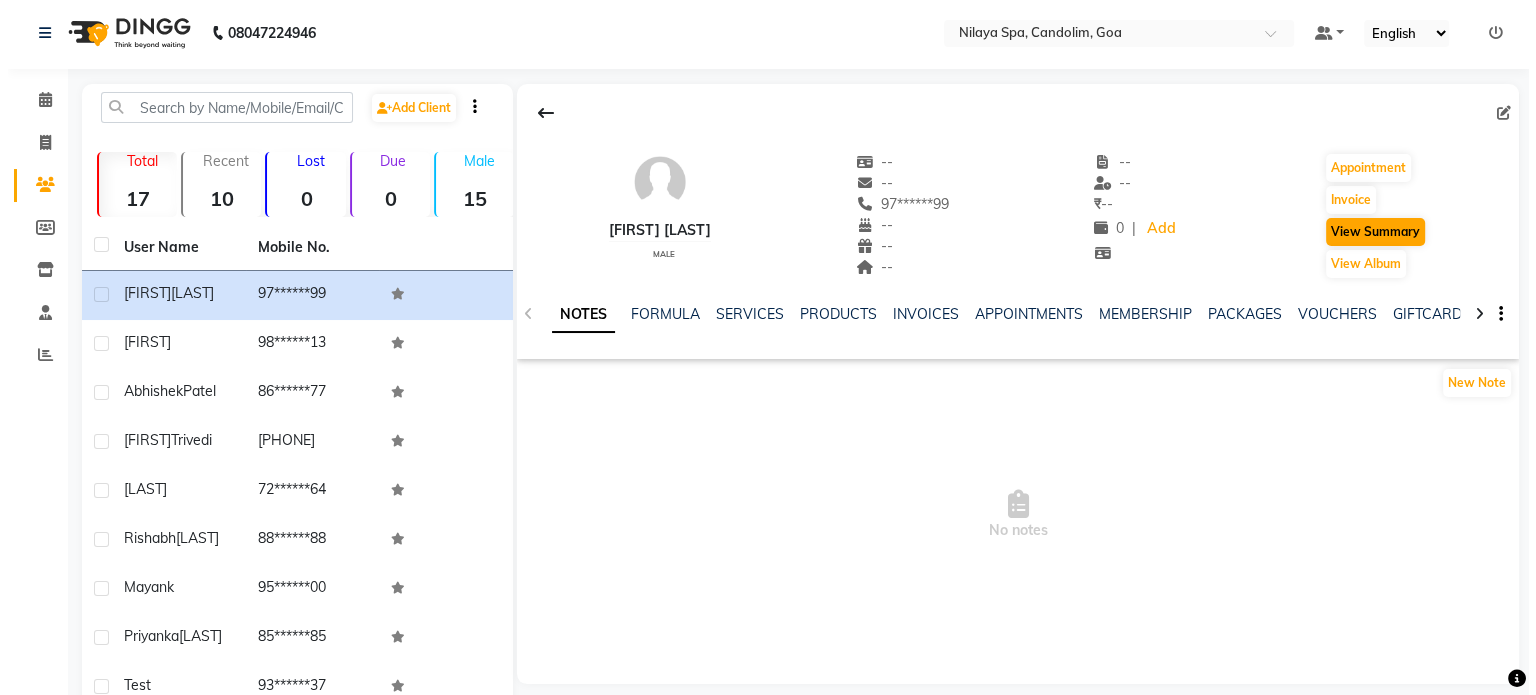 scroll, scrollTop: 0, scrollLeft: 0, axis: both 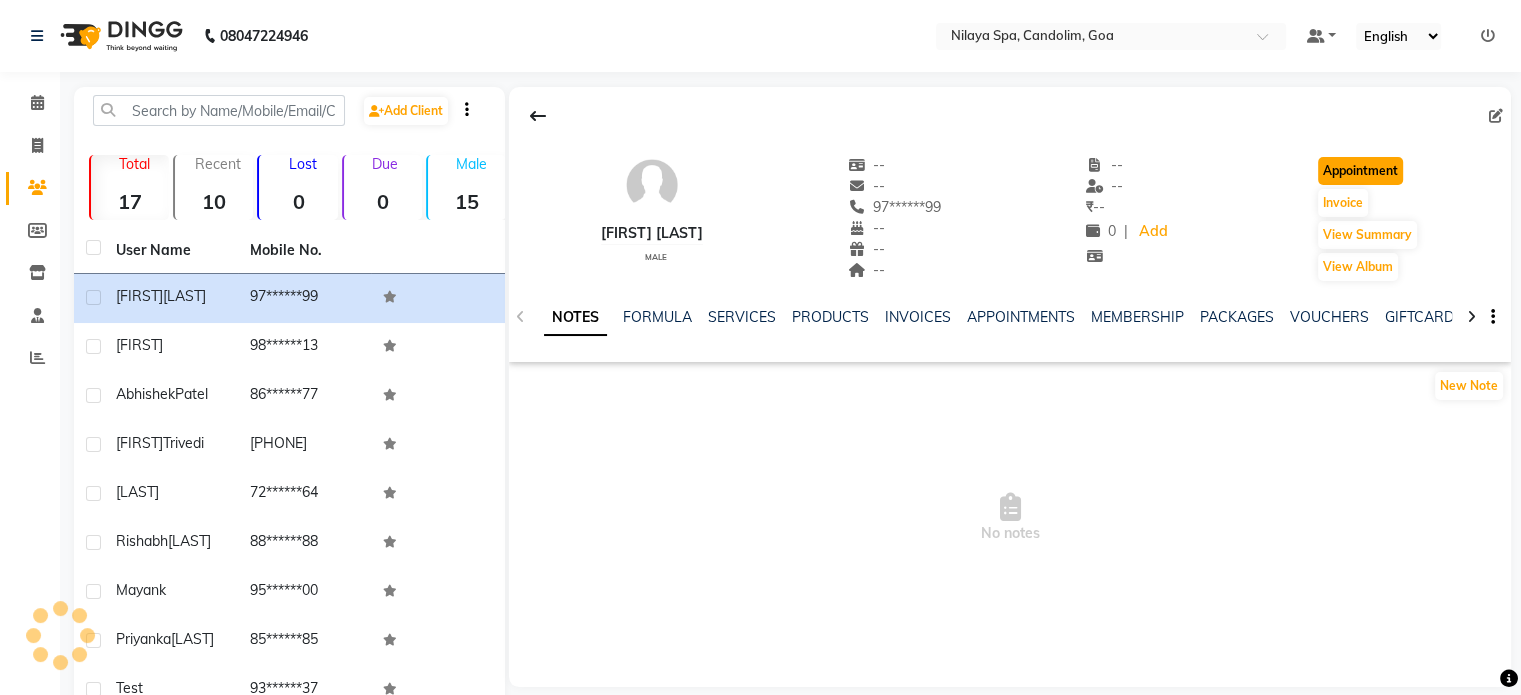 click on "Appointment" 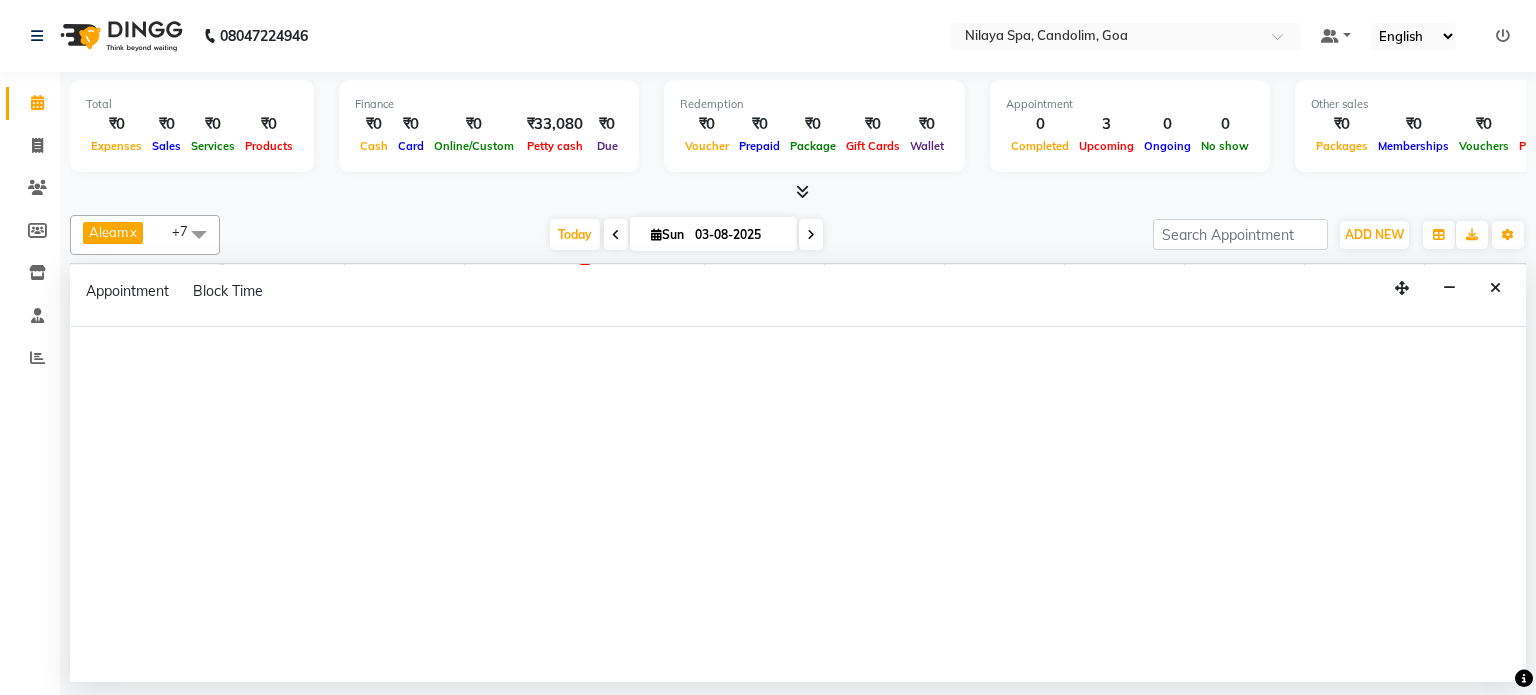 select on "540" 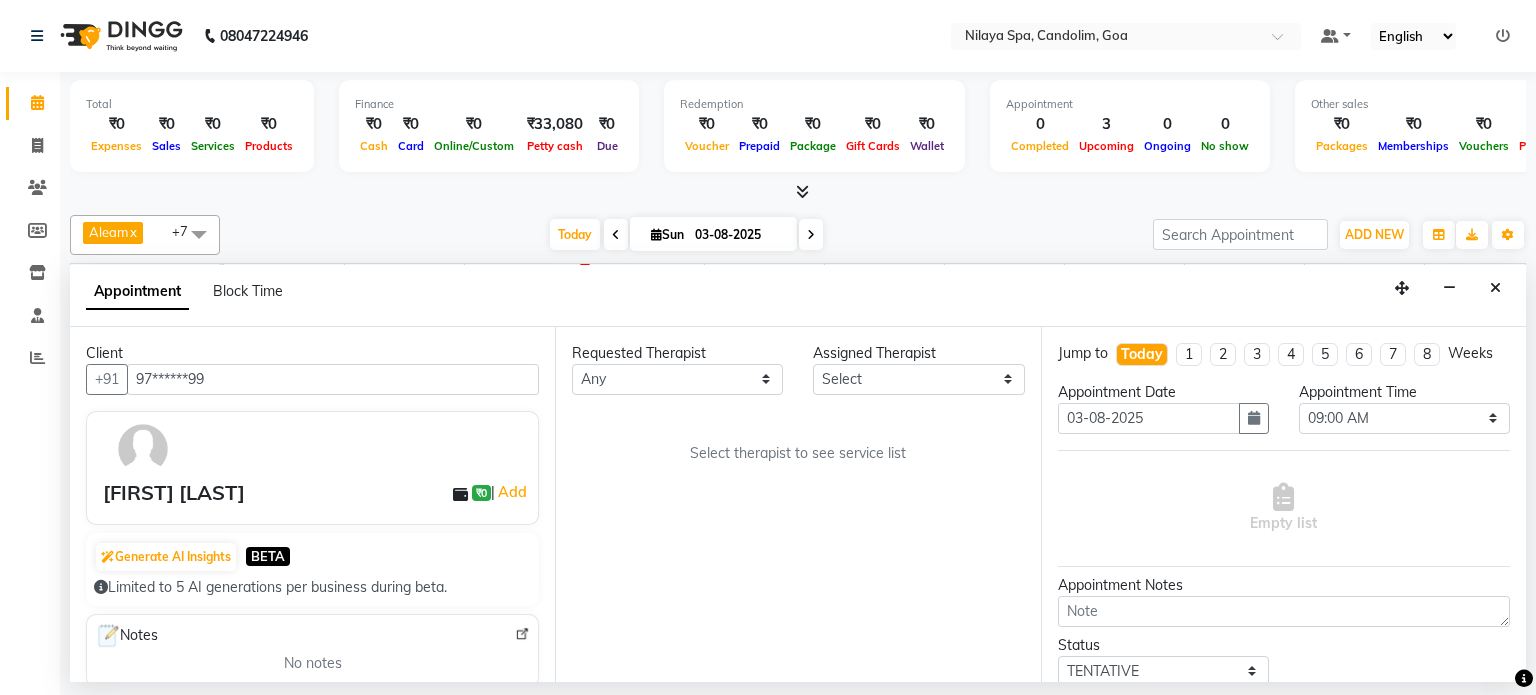scroll, scrollTop: 0, scrollLeft: 360, axis: horizontal 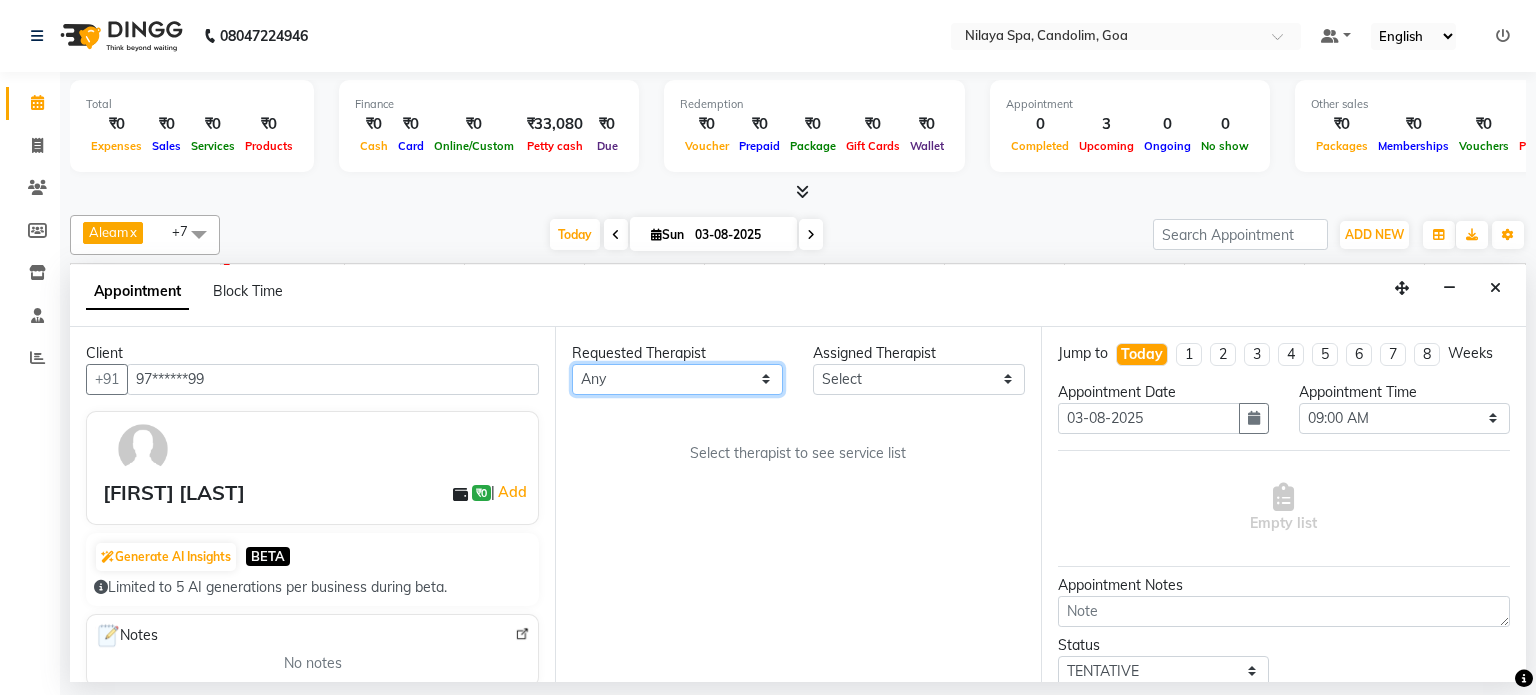 click on "Any [FIRST] [LAST] [FIRST] [LAST] [FIRST] [LAST] [FIRST] [LAST] [FIRST] [LAST] [FIRST] [LAST] [FIRST] [LAST]" at bounding box center [677, 379] 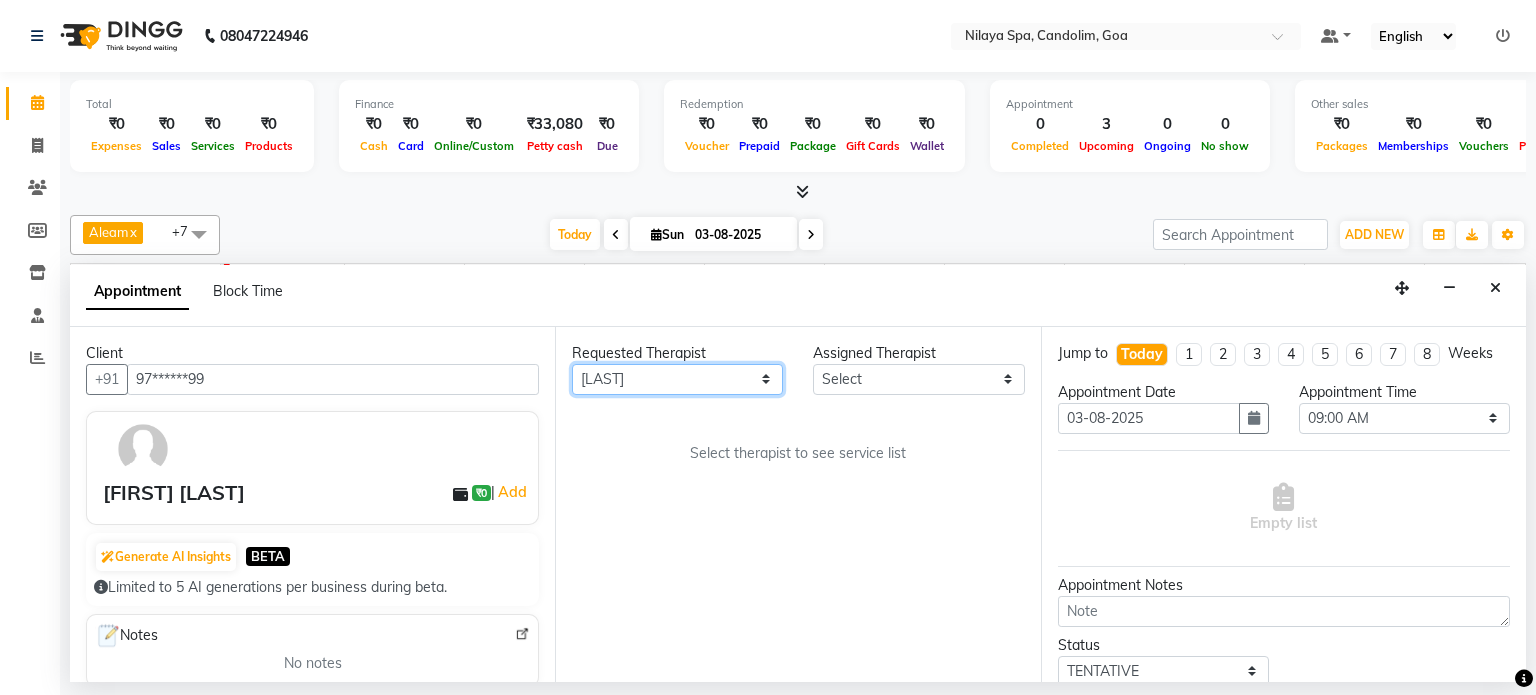click on "Any [FIRST] [LAST] [FIRST] [LAST] [FIRST] [LAST] [FIRST] [LAST] [FIRST] [LAST] [FIRST] [LAST] [FIRST] [LAST]" at bounding box center (677, 379) 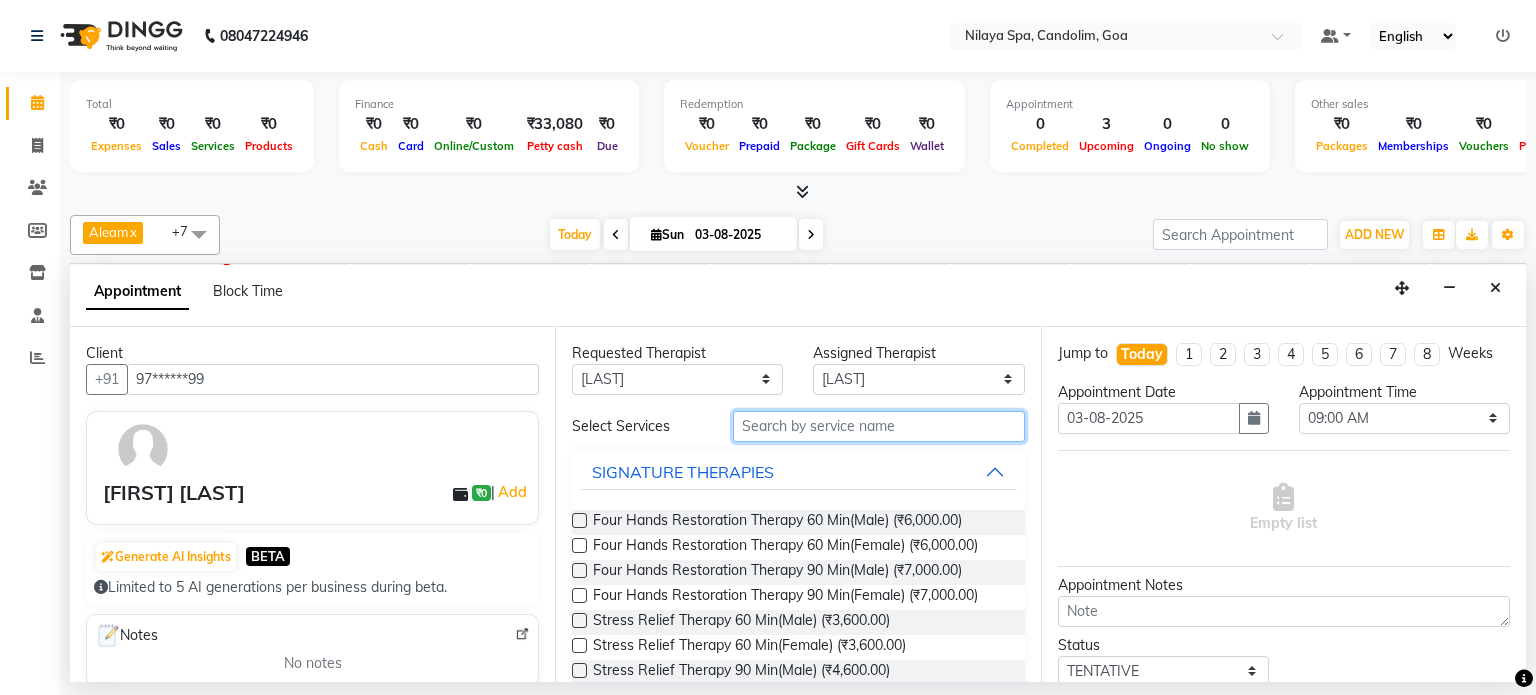 click at bounding box center (879, 426) 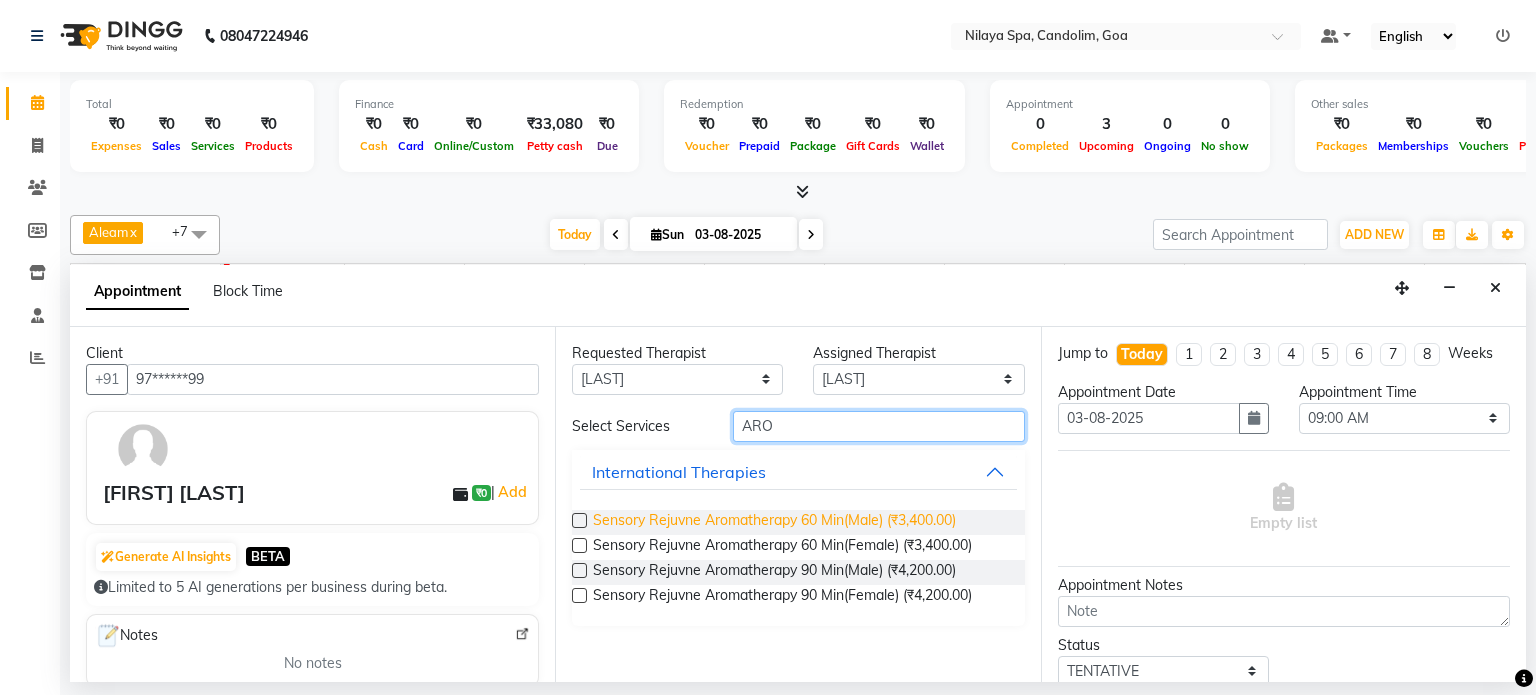 type on "ARO" 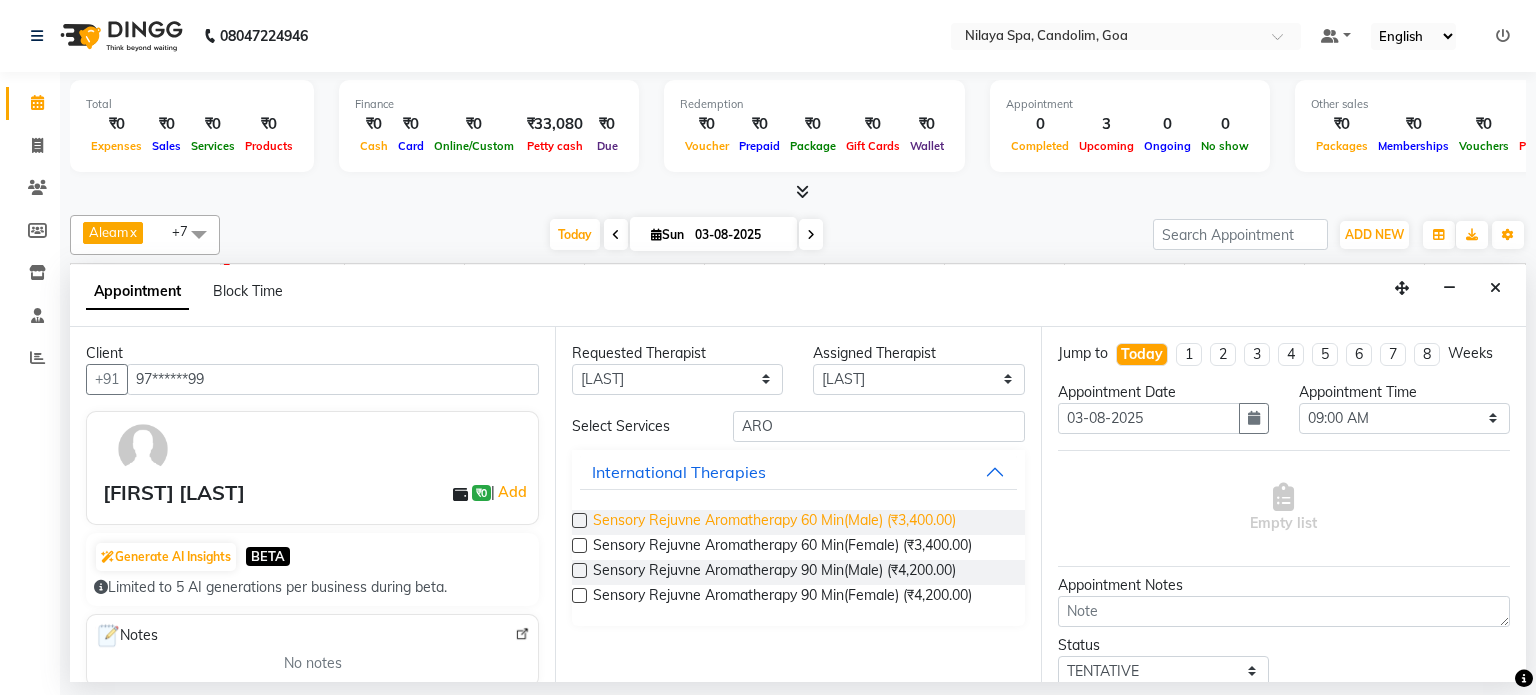 click on "Sensory Rejuvne Aromatherapy 60 Min(Male) (₹3,400.00)" at bounding box center [774, 522] 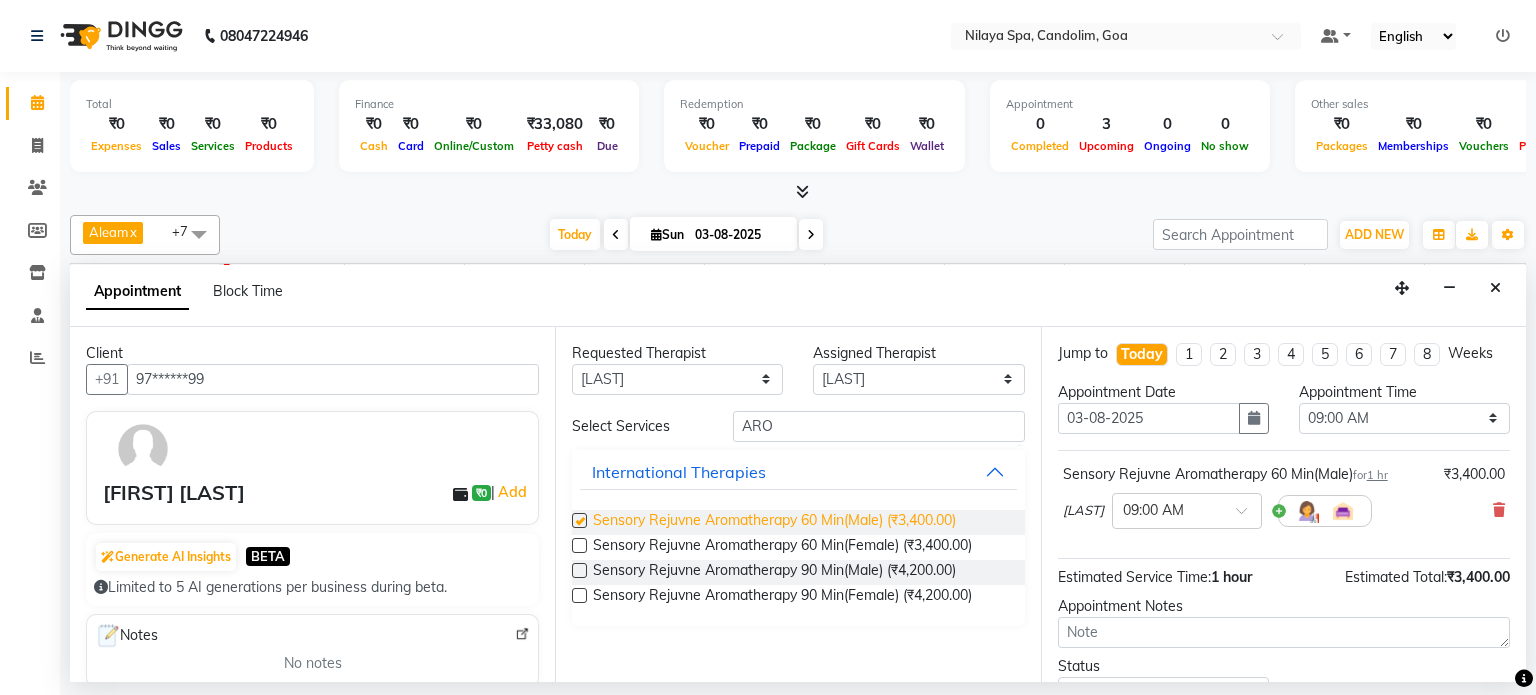 checkbox on "false" 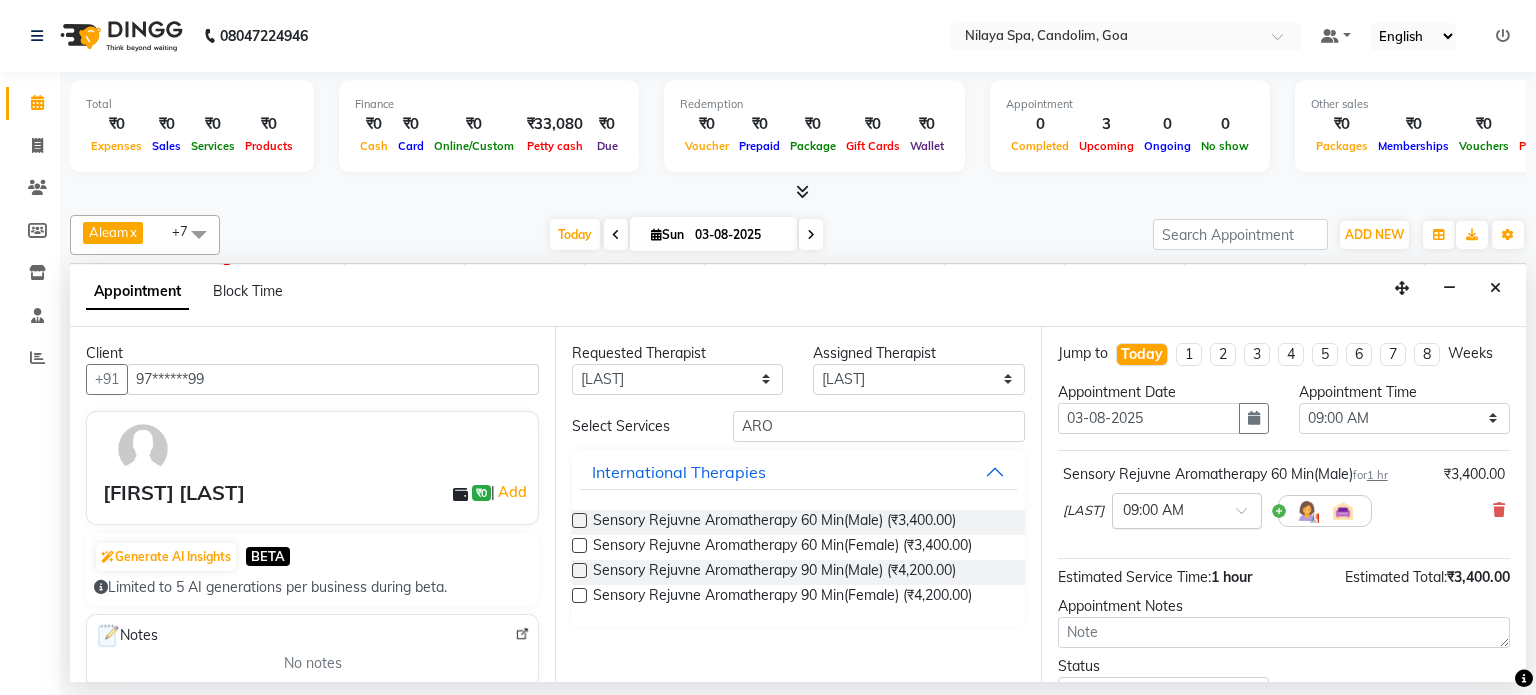 click at bounding box center (1248, 516) 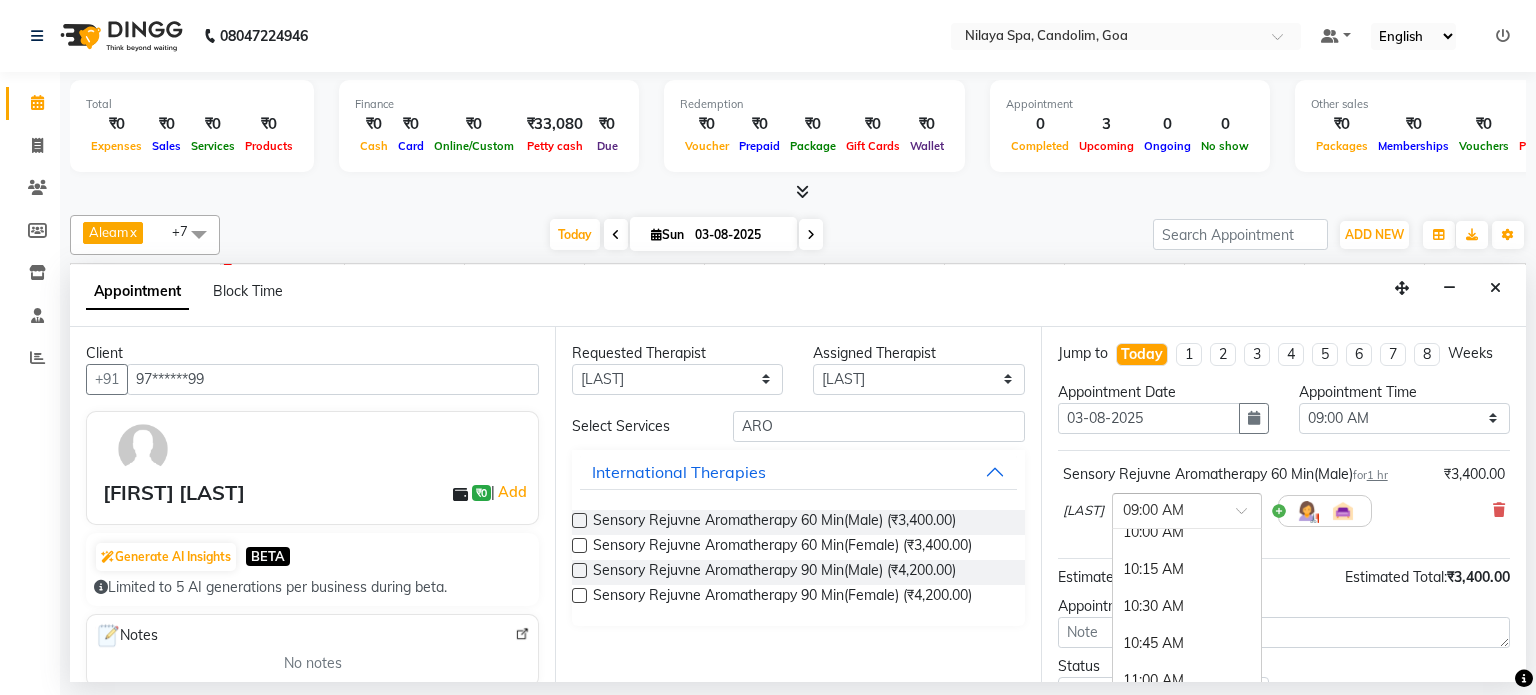 scroll, scrollTop: 225, scrollLeft: 0, axis: vertical 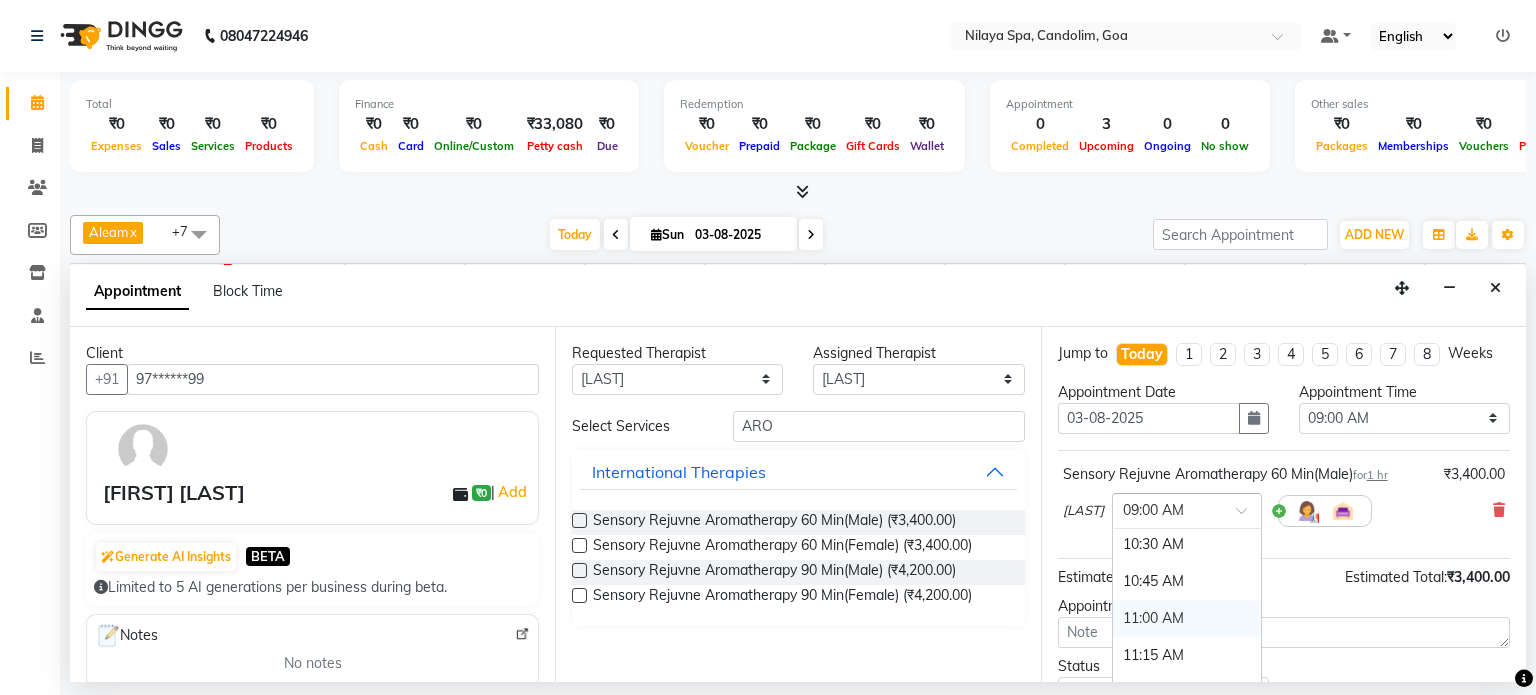 click on "11:00 AM" at bounding box center [1187, 618] 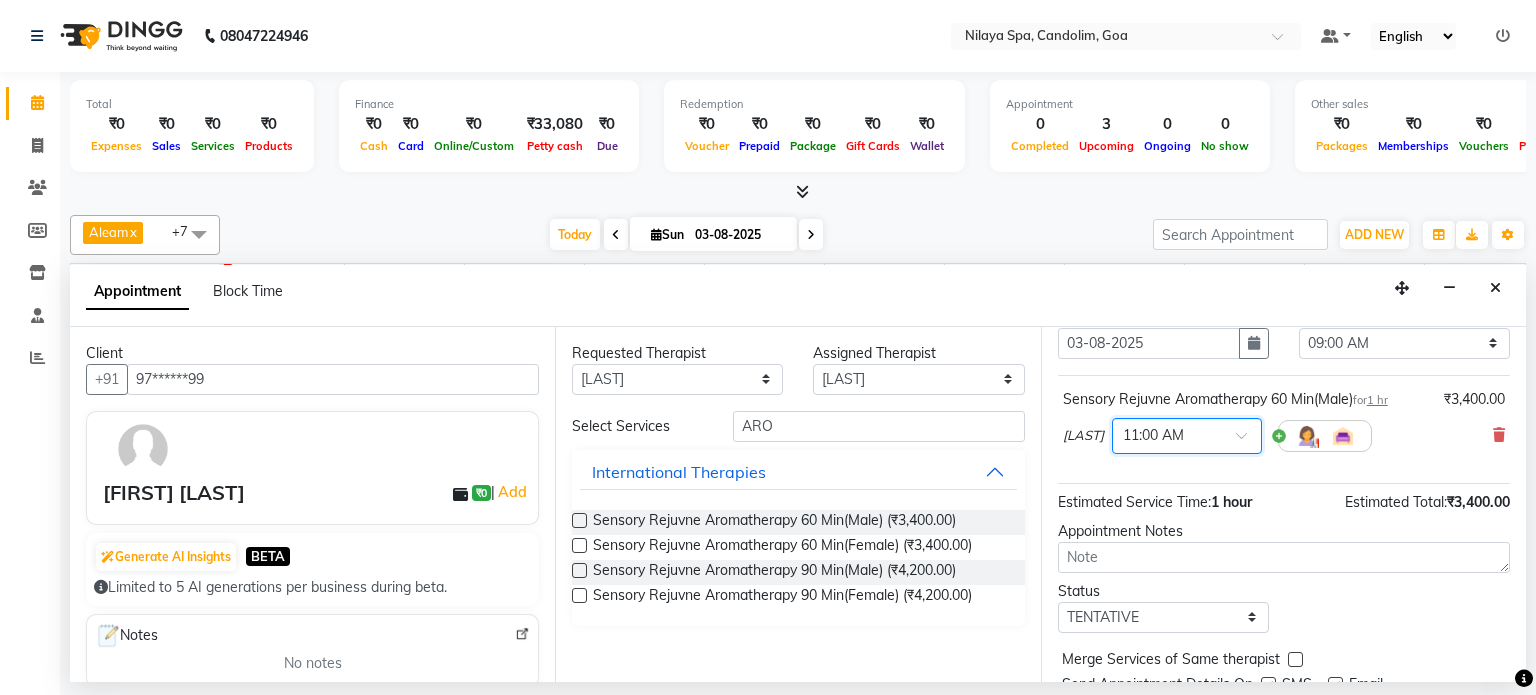 scroll, scrollTop: 151, scrollLeft: 0, axis: vertical 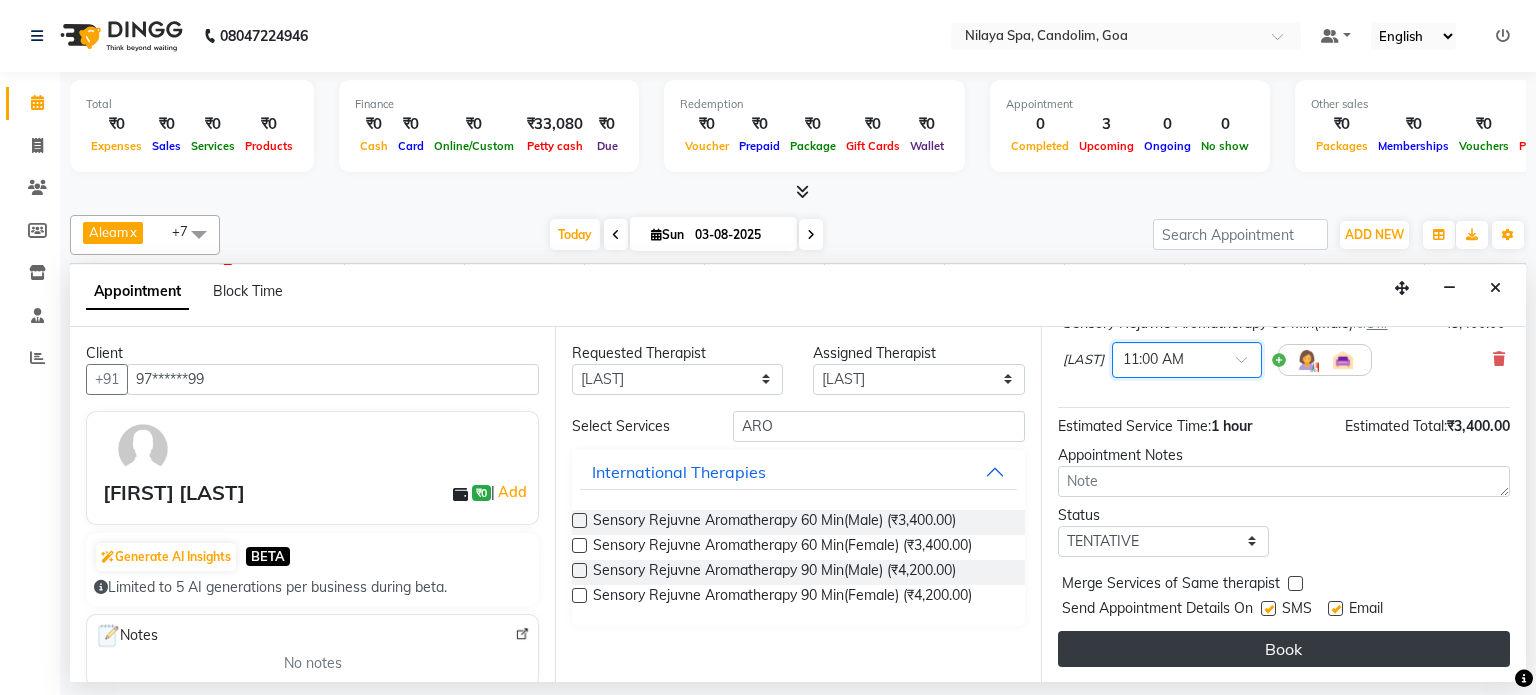 click on "Book" at bounding box center [1284, 649] 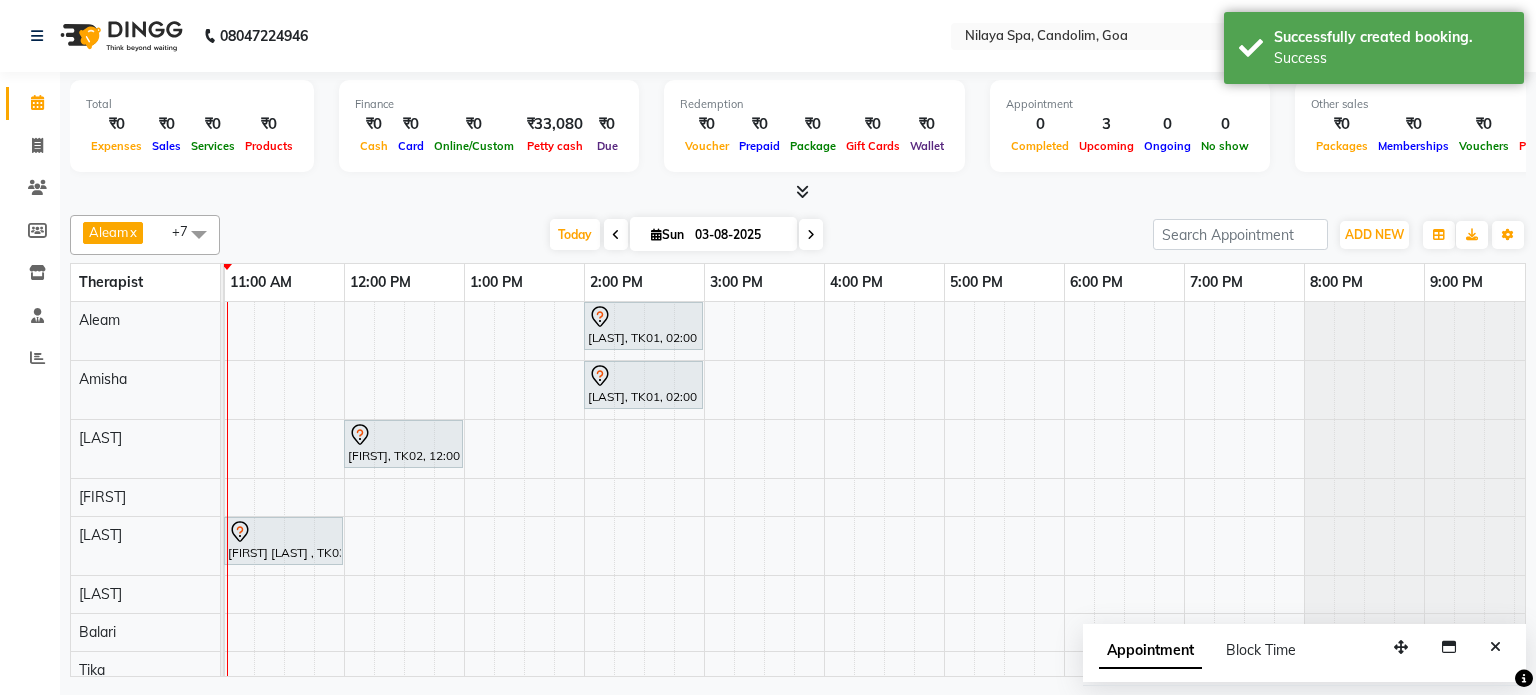 scroll, scrollTop: 10, scrollLeft: 360, axis: both 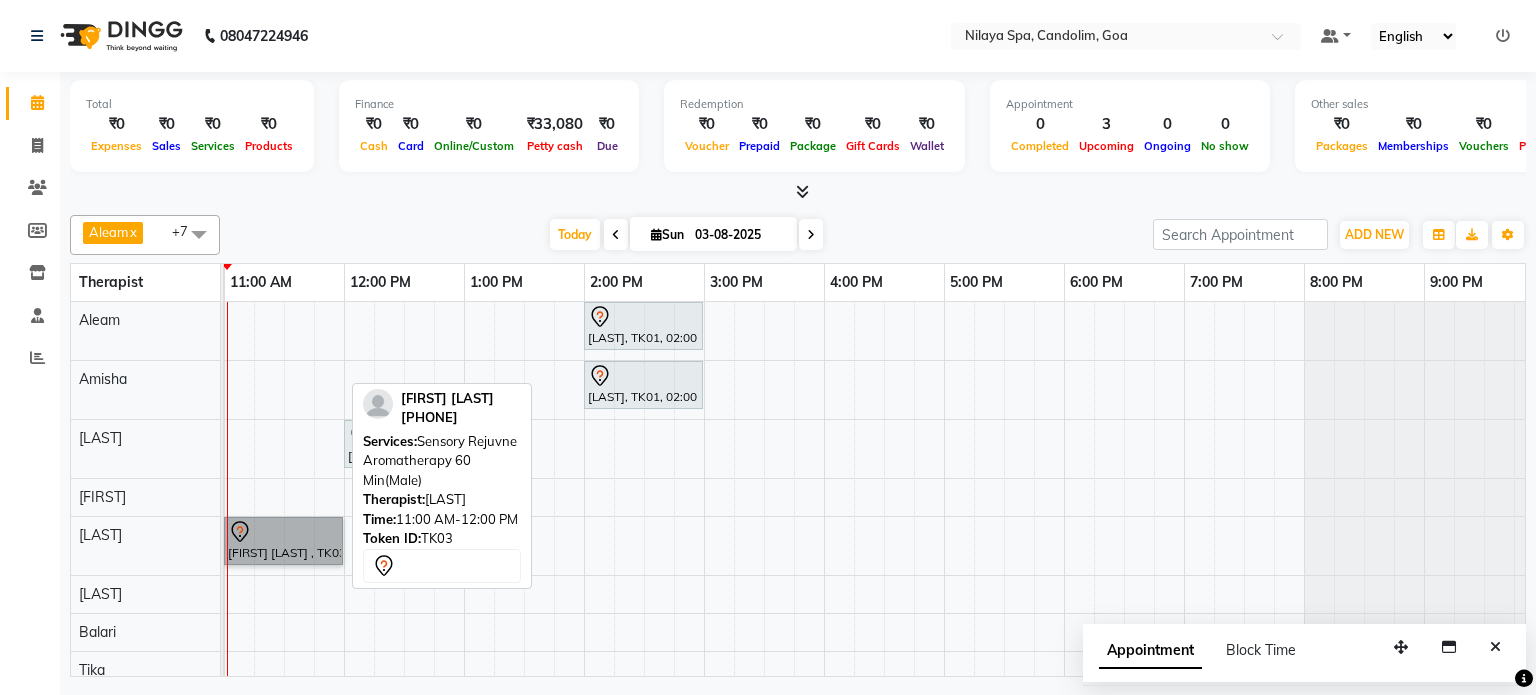 drag, startPoint x: 274, startPoint y: 537, endPoint x: 265, endPoint y: 543, distance: 10.816654 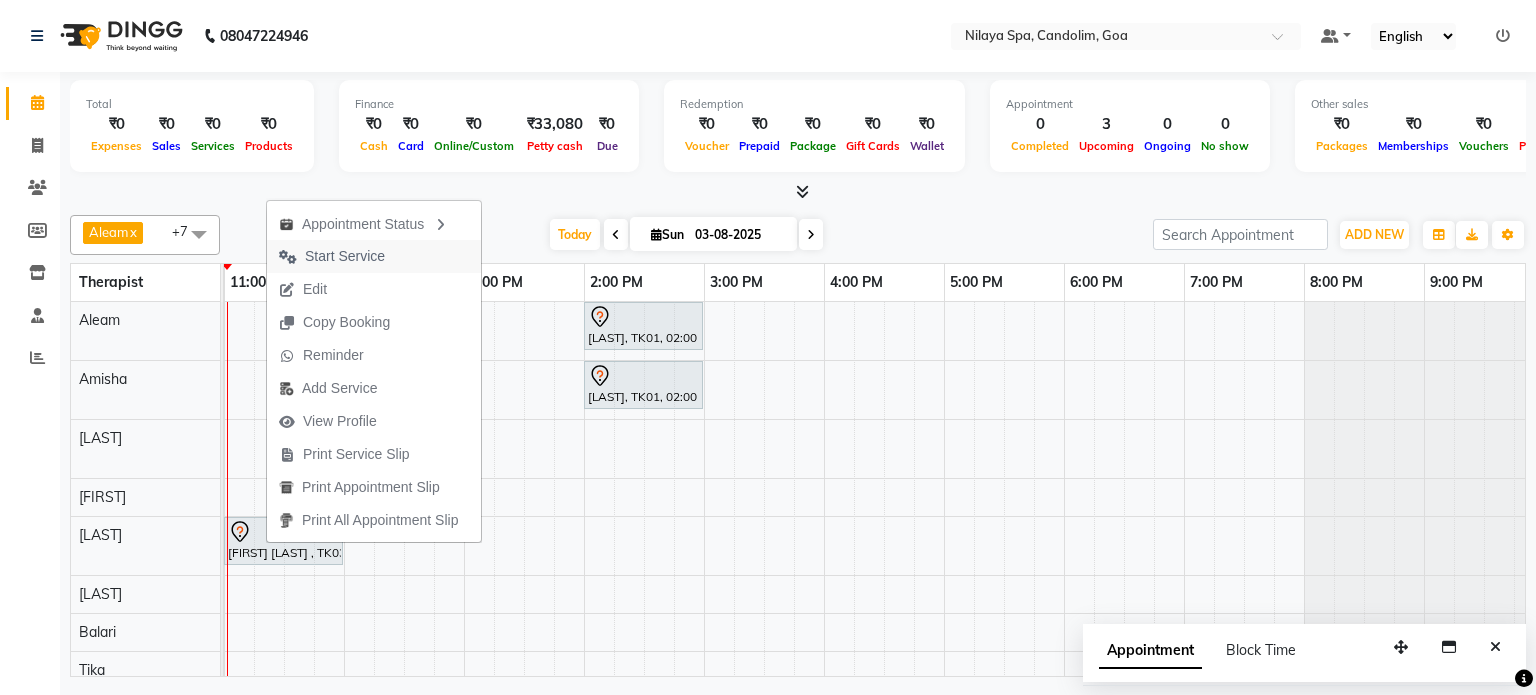 click on "Start Service" at bounding box center [345, 256] 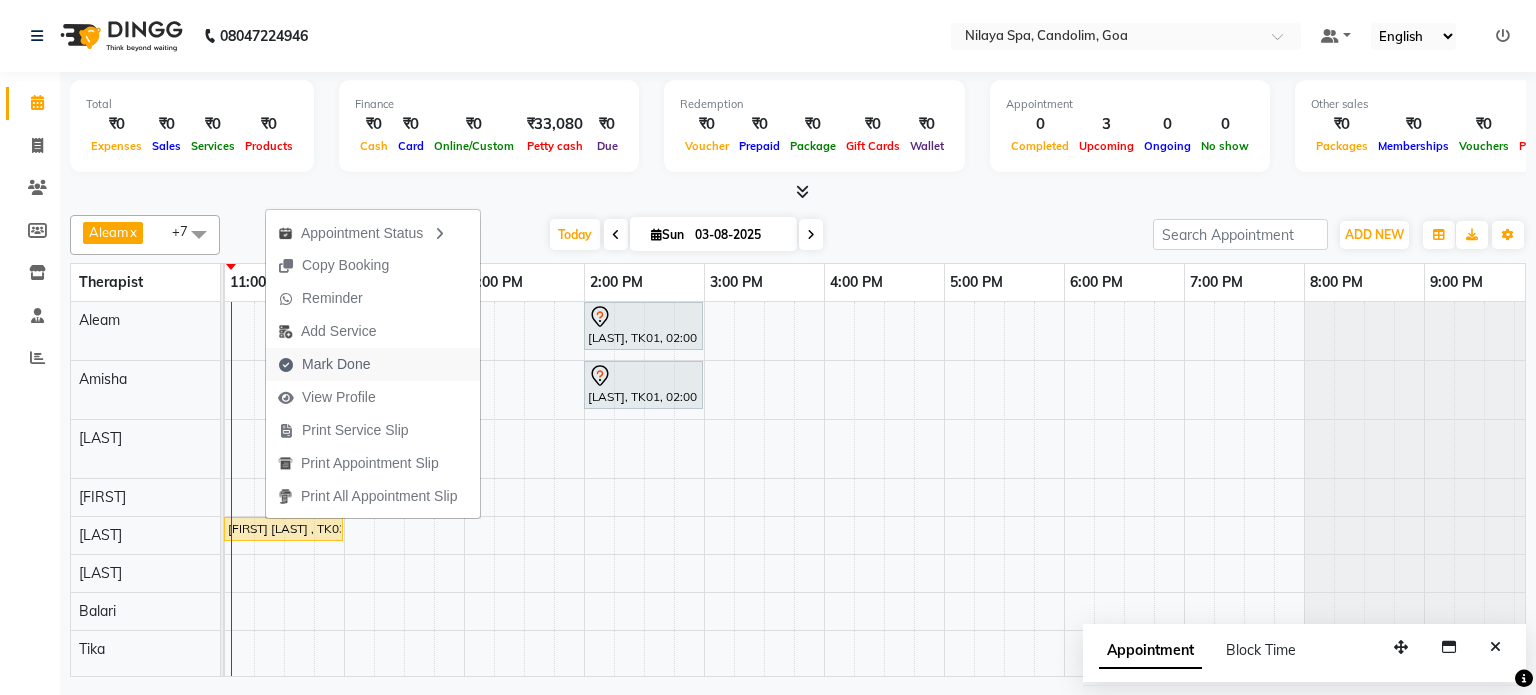 click on "Mark Done" at bounding box center (336, 364) 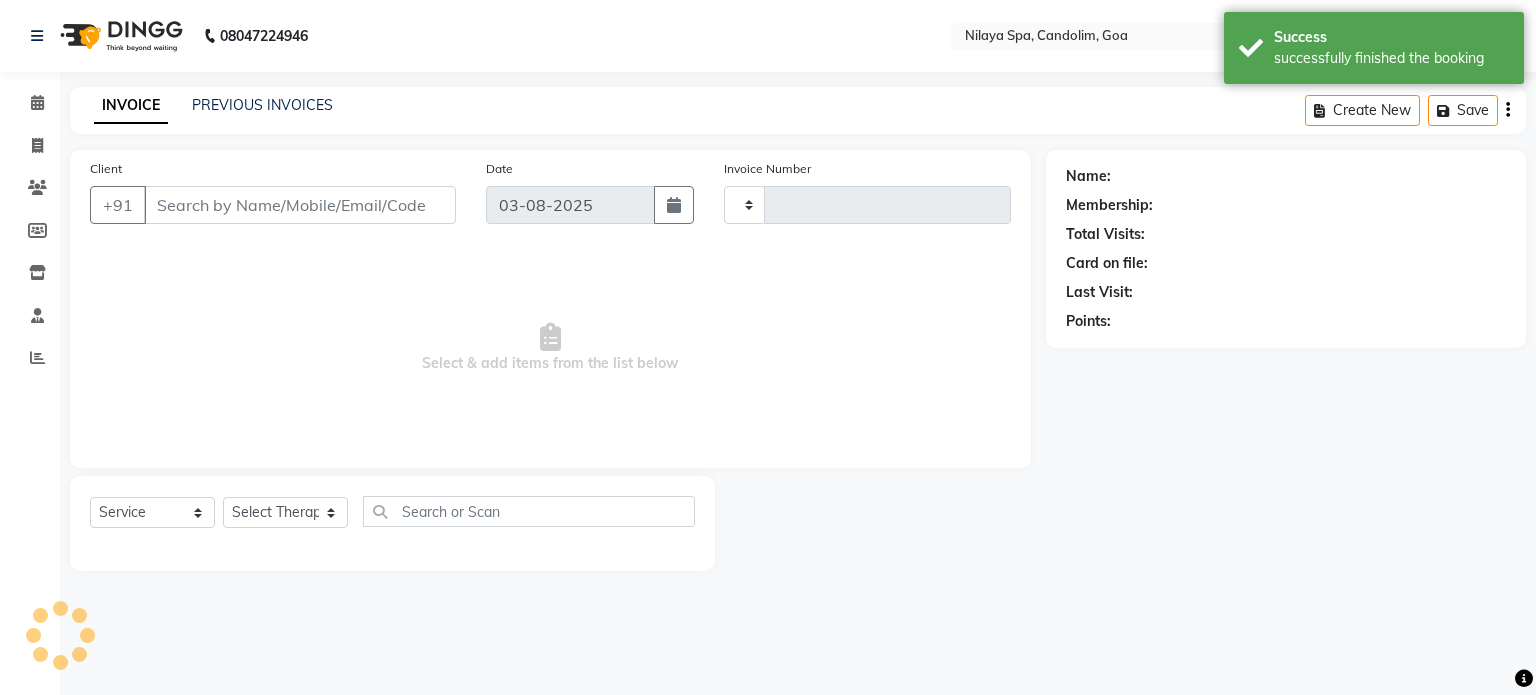 type on "0015" 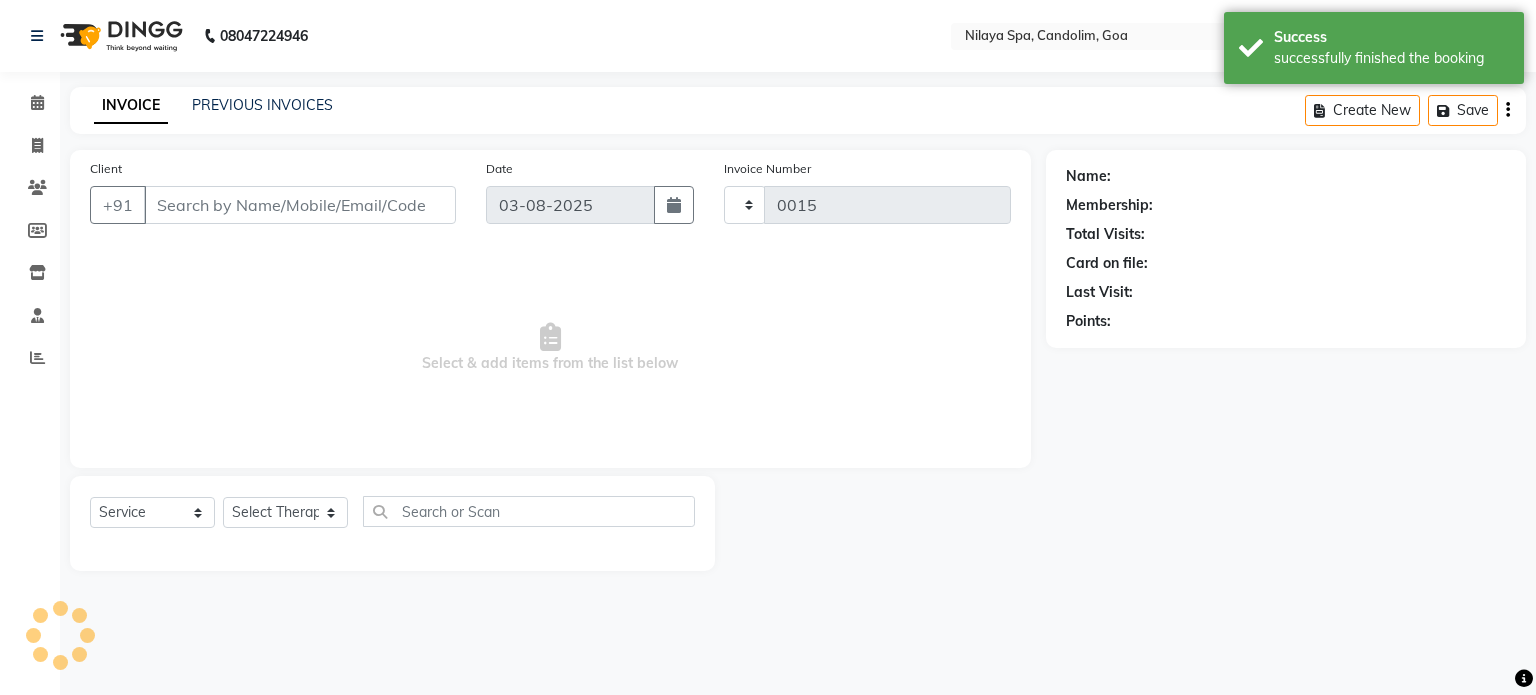 select on "8694" 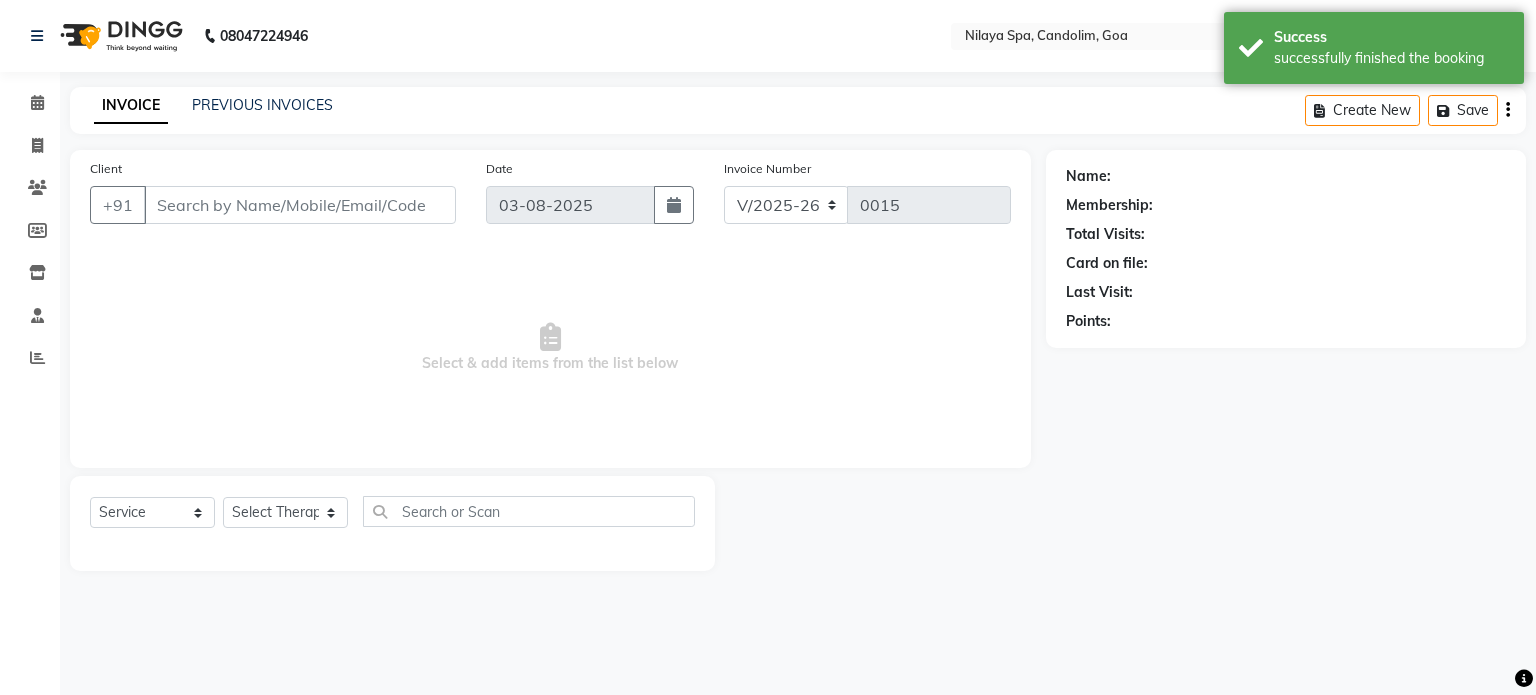 type on "97******99" 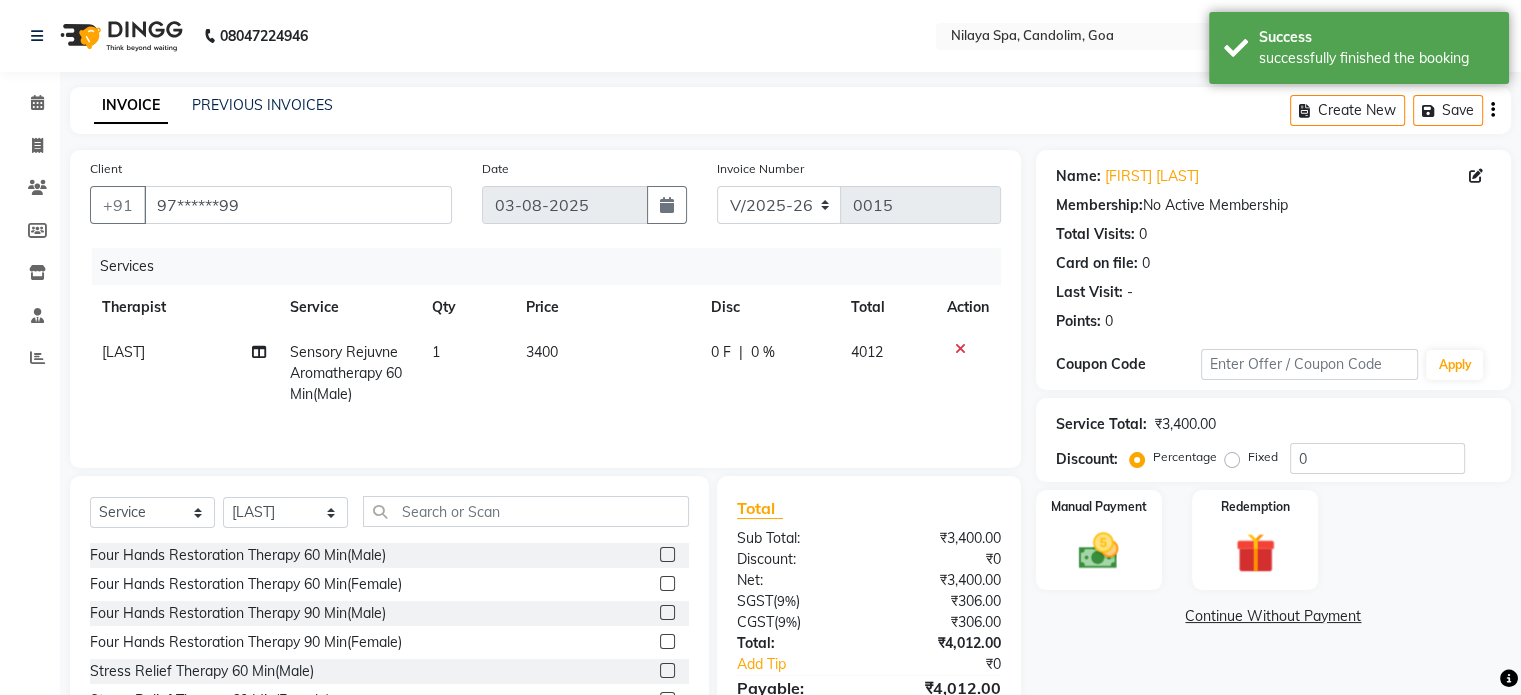 click on "0 %" 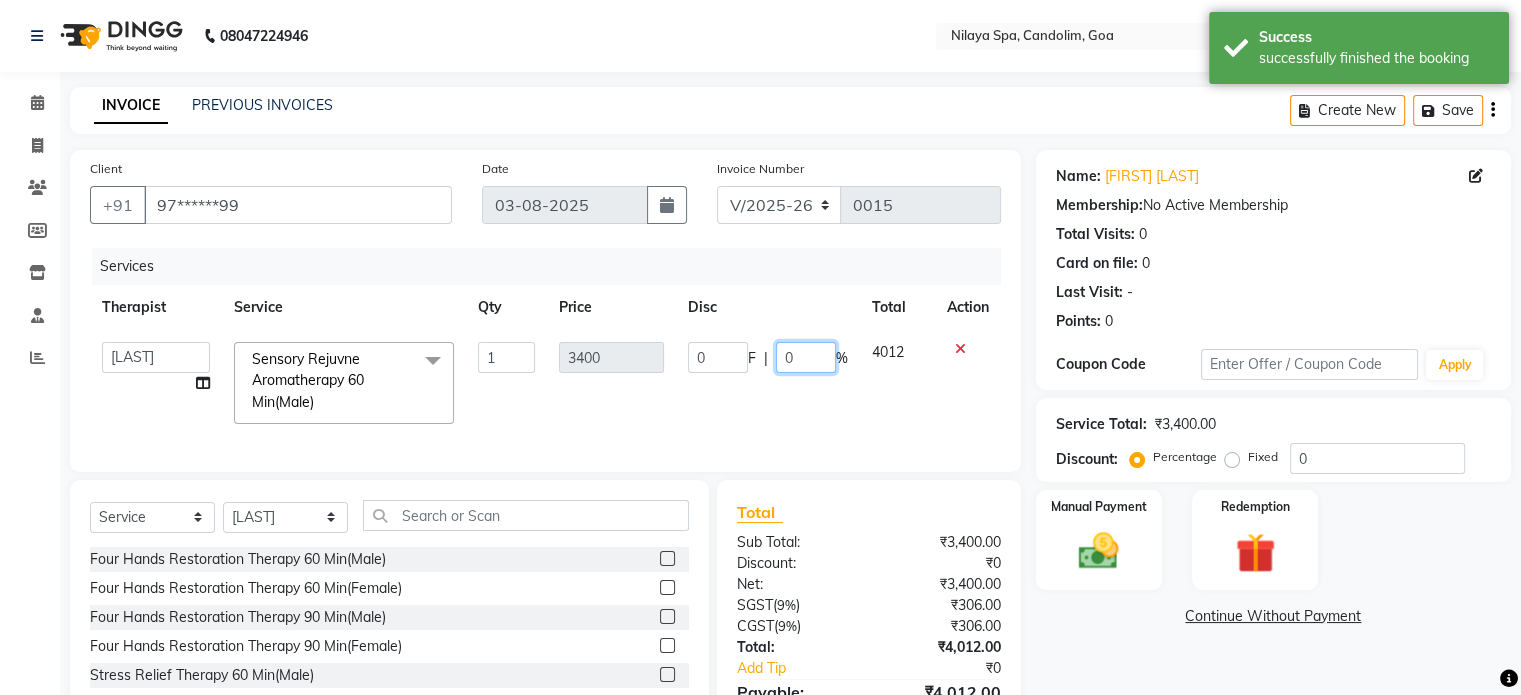 click on "0" 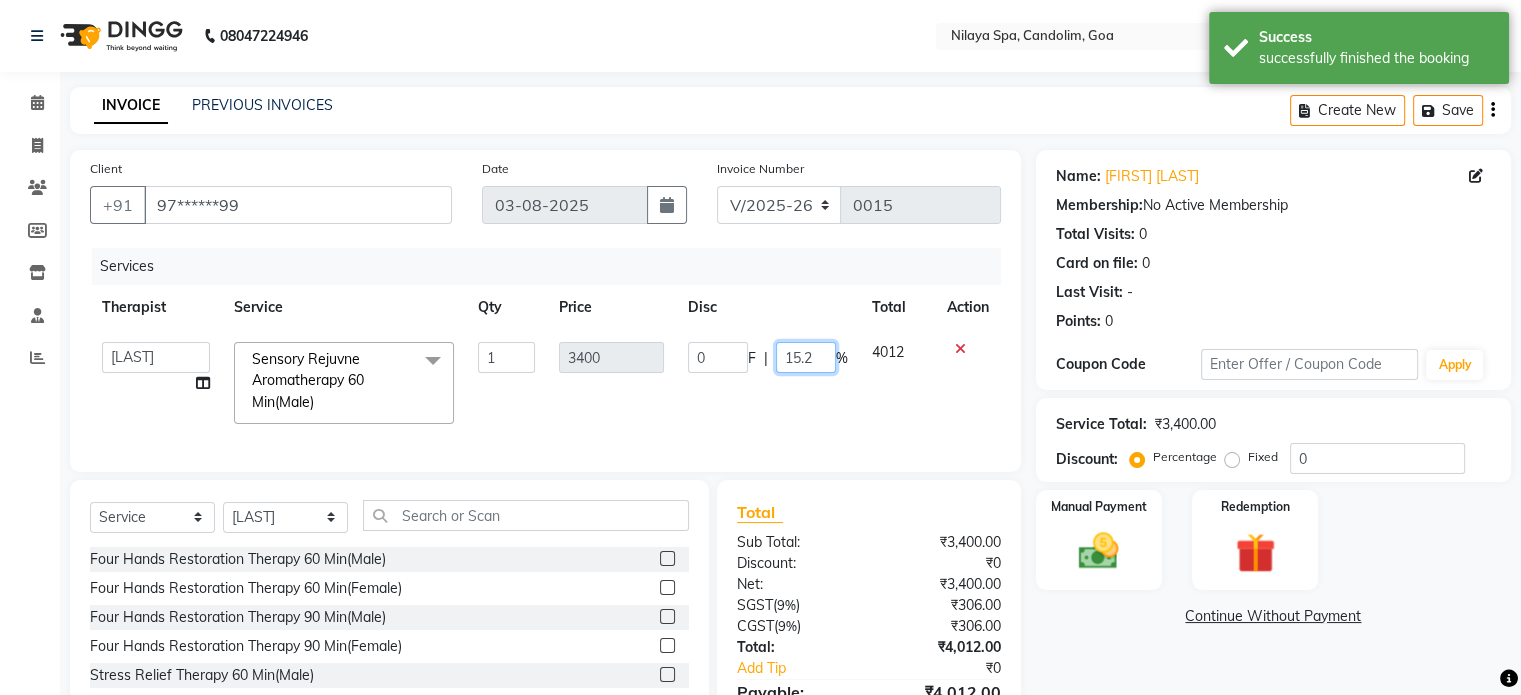 type on "15.26" 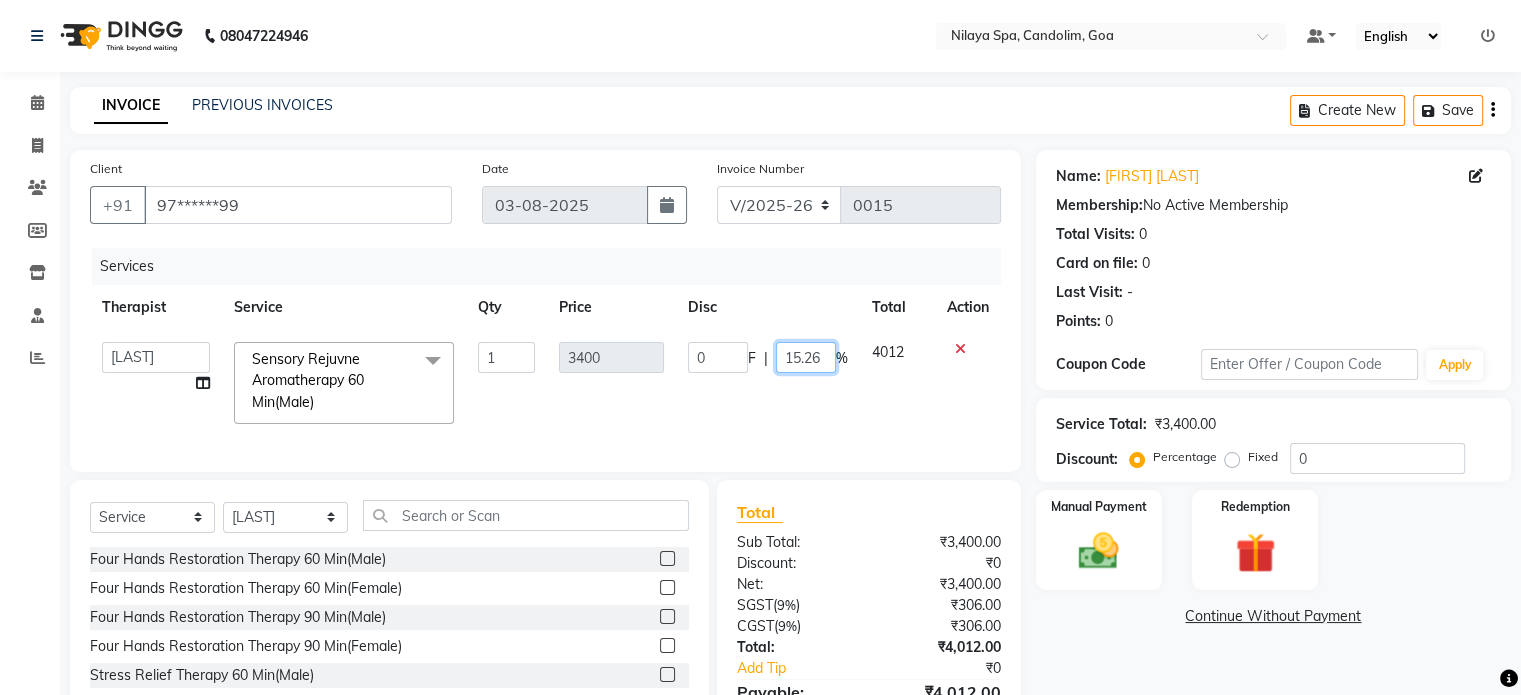 click on "15.26" 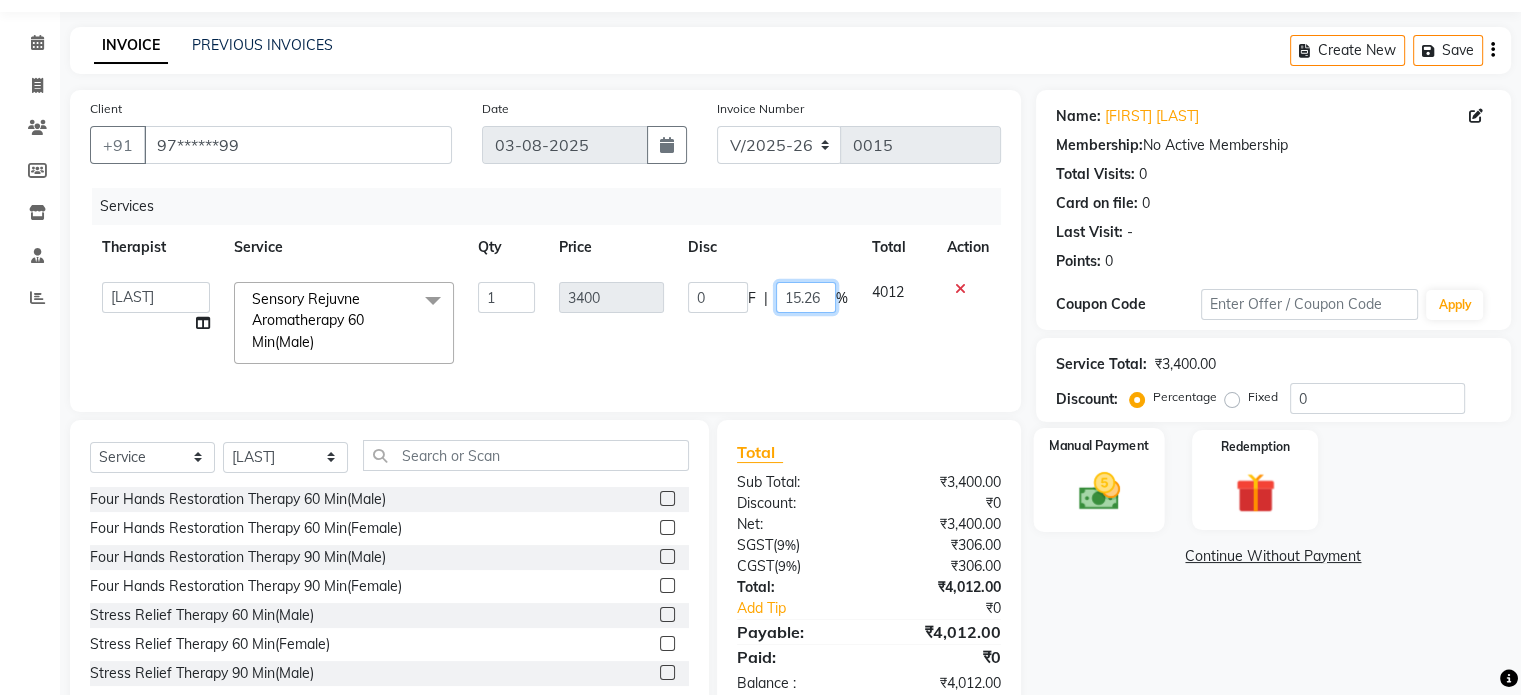 scroll, scrollTop: 125, scrollLeft: 0, axis: vertical 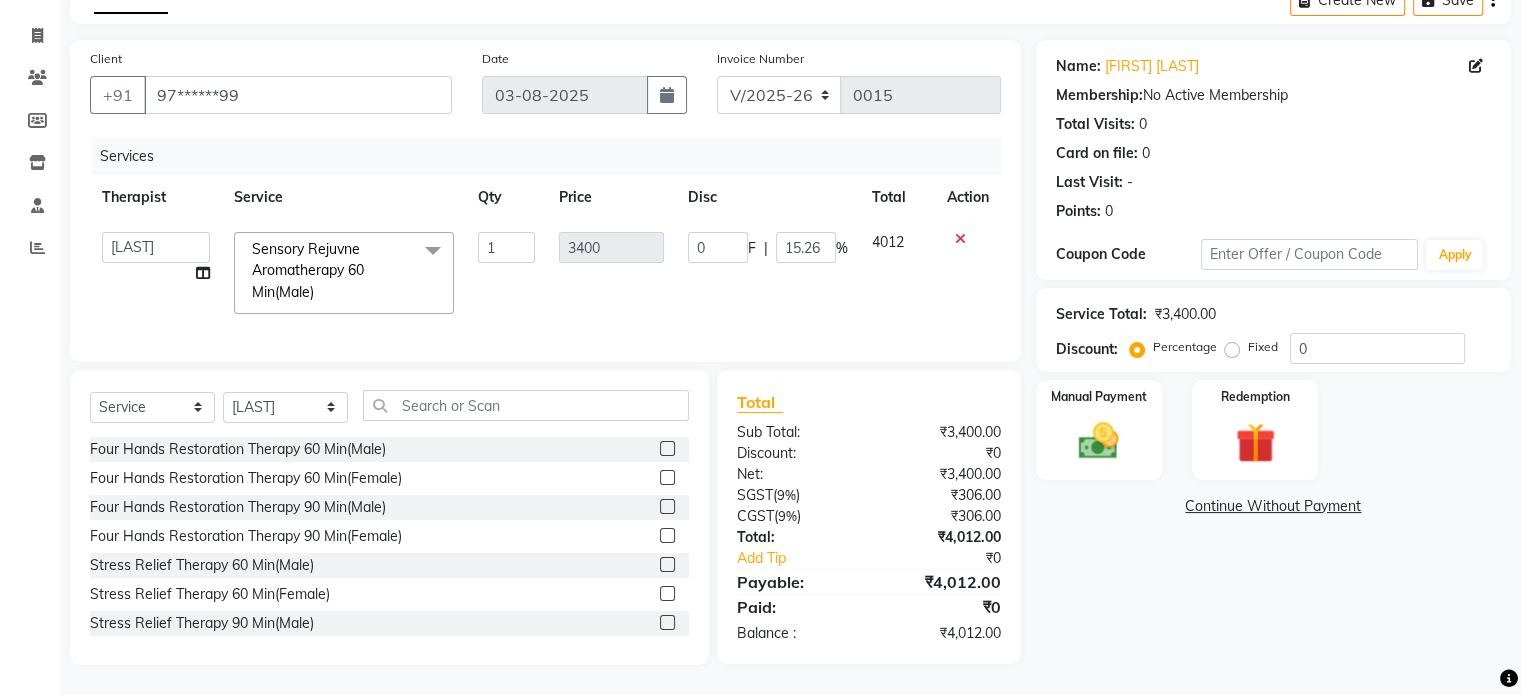 click on "Name: [FIRST] [LAST]  Membership:  No Active Membership  Total Visits:  0 Card on file:  0 Last Visit:   - Points:   0  Coupon Code Apply Service Total:  ₹3,400.00  Discount:  Percentage   Fixed  0 Manual Payment Redemption  Continue Without Payment" 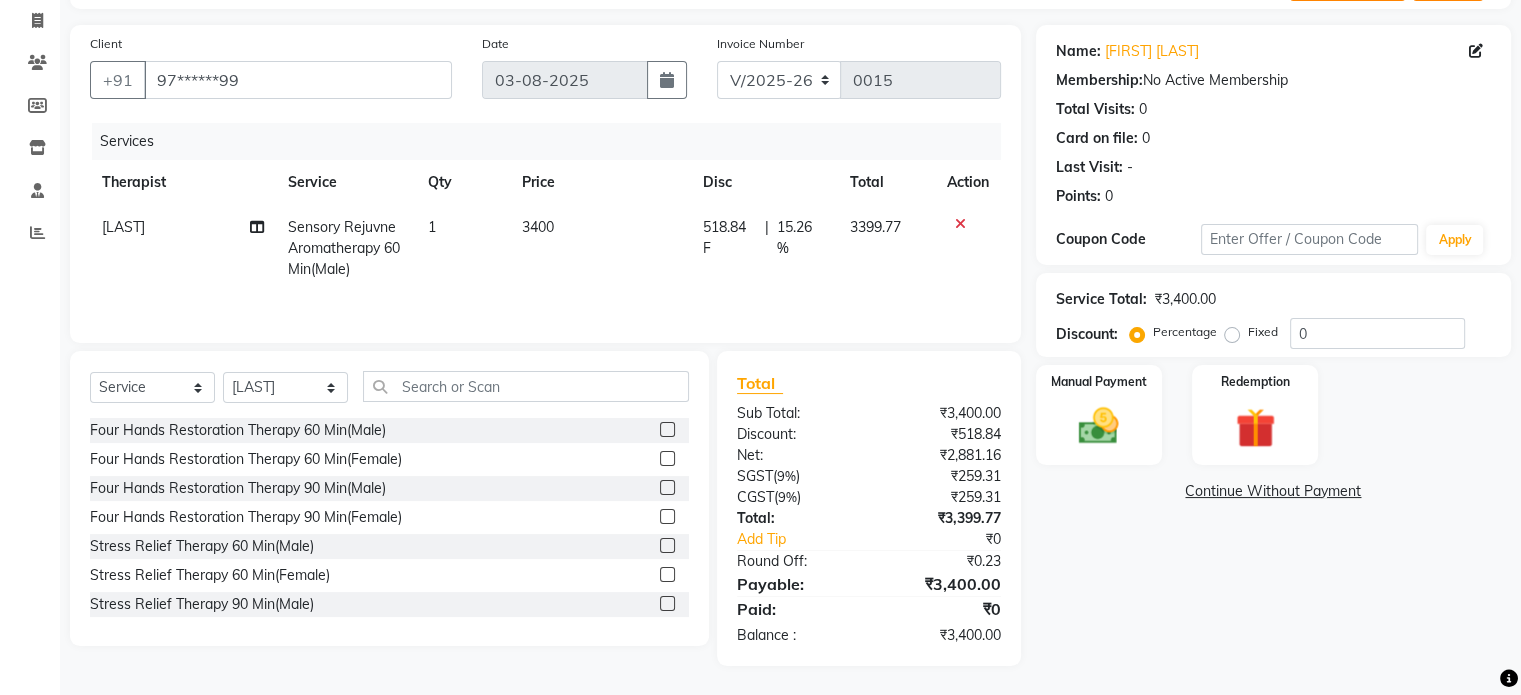 scroll, scrollTop: 126, scrollLeft: 0, axis: vertical 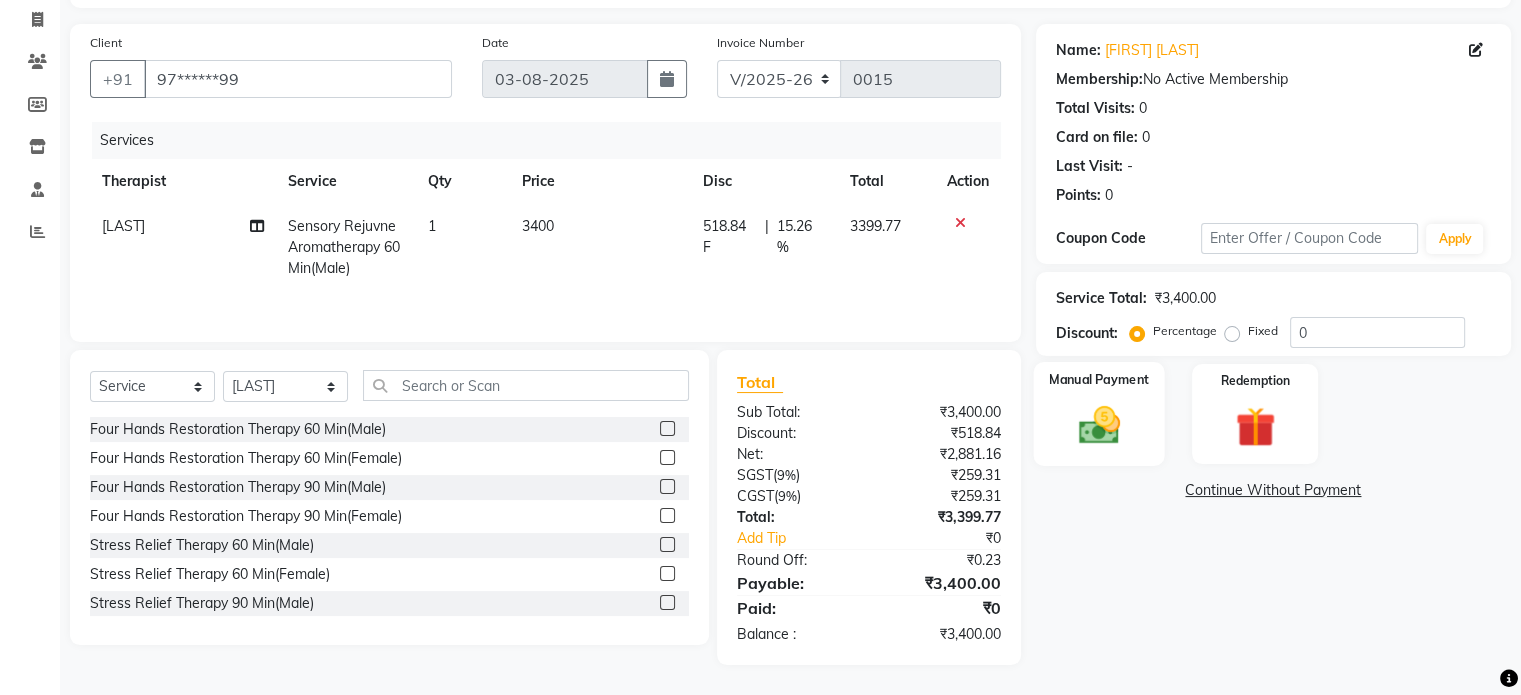 click 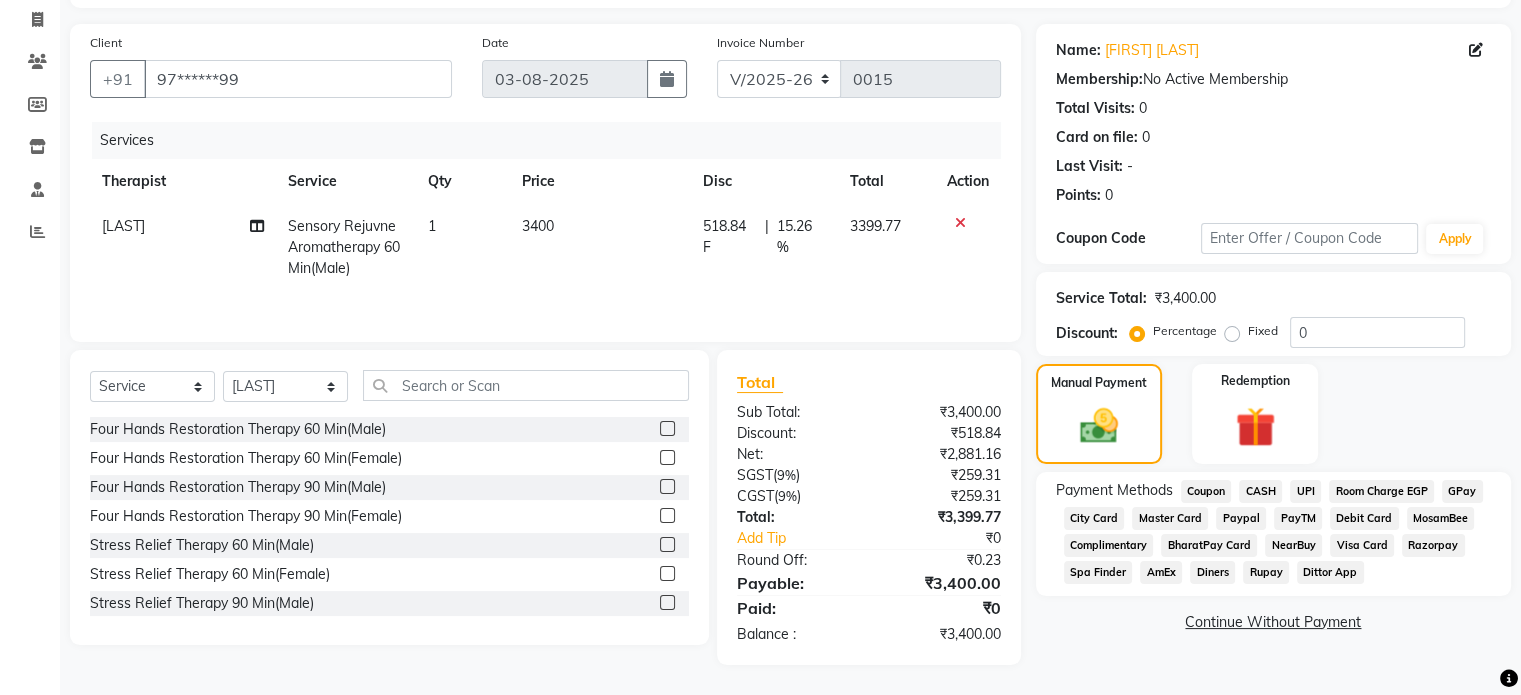 click on "UPI" 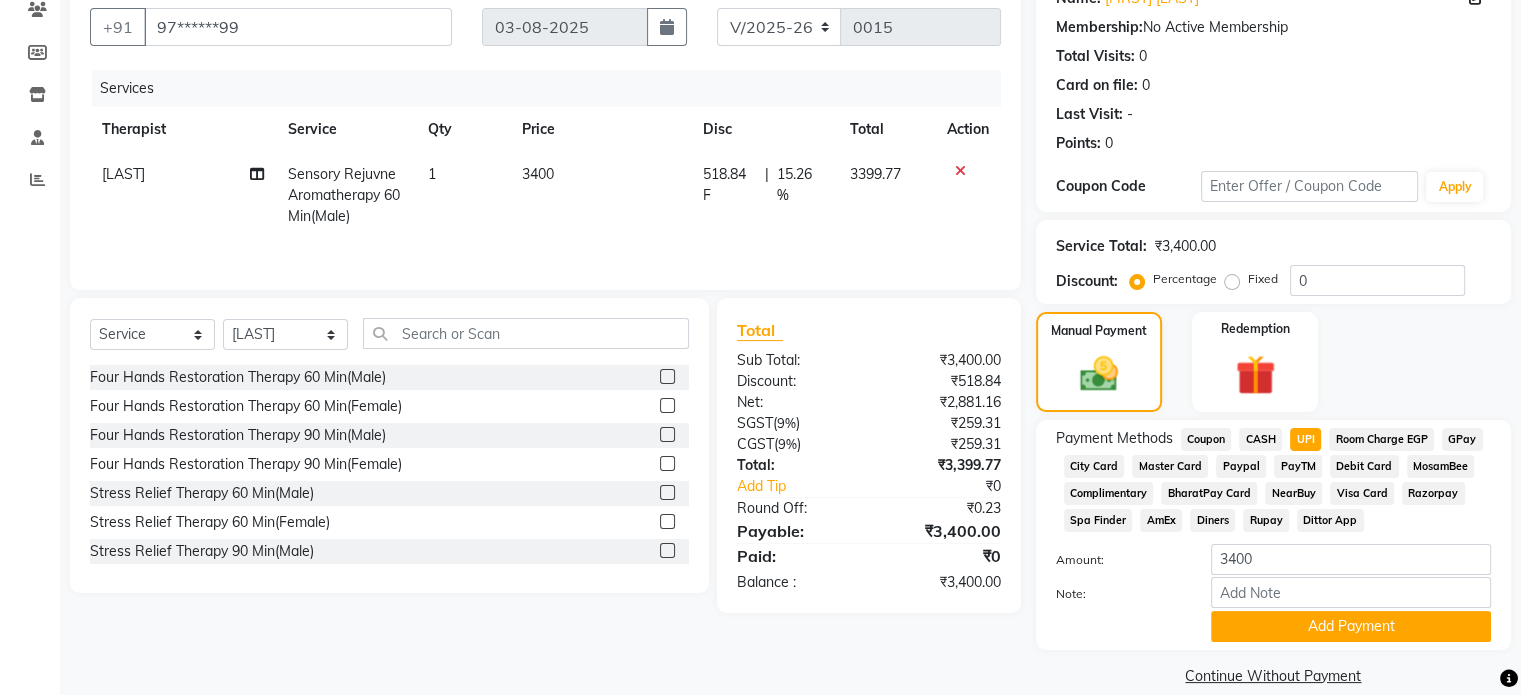 scroll, scrollTop: 207, scrollLeft: 0, axis: vertical 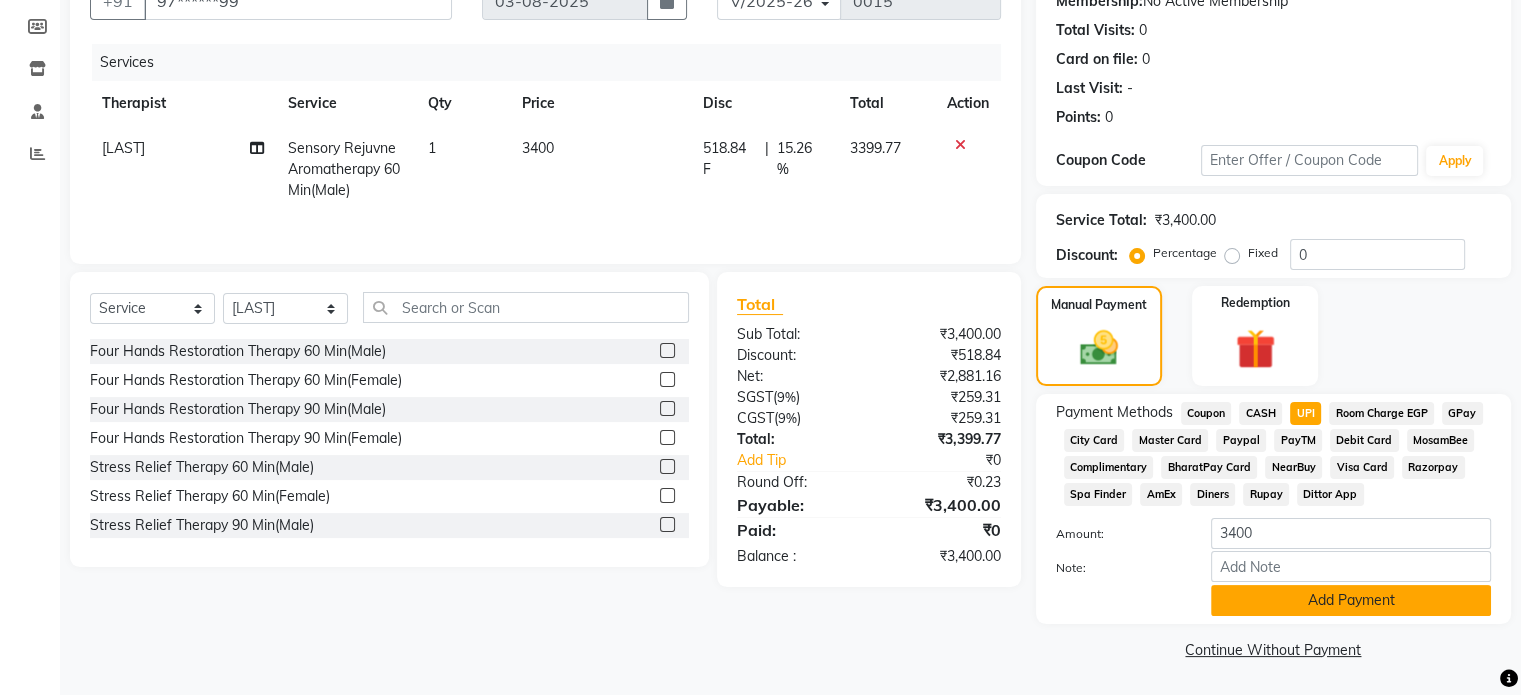 click on "Add Payment" 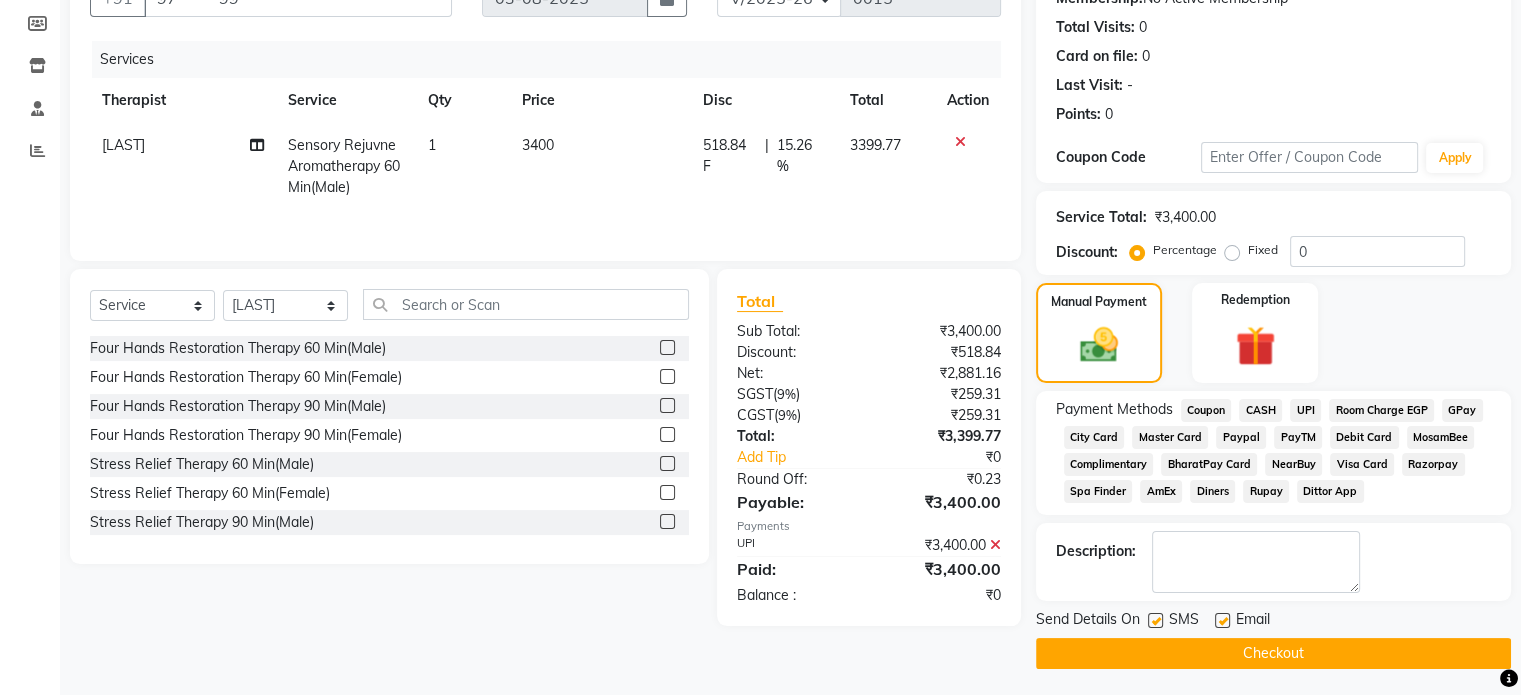 click on "Checkout" 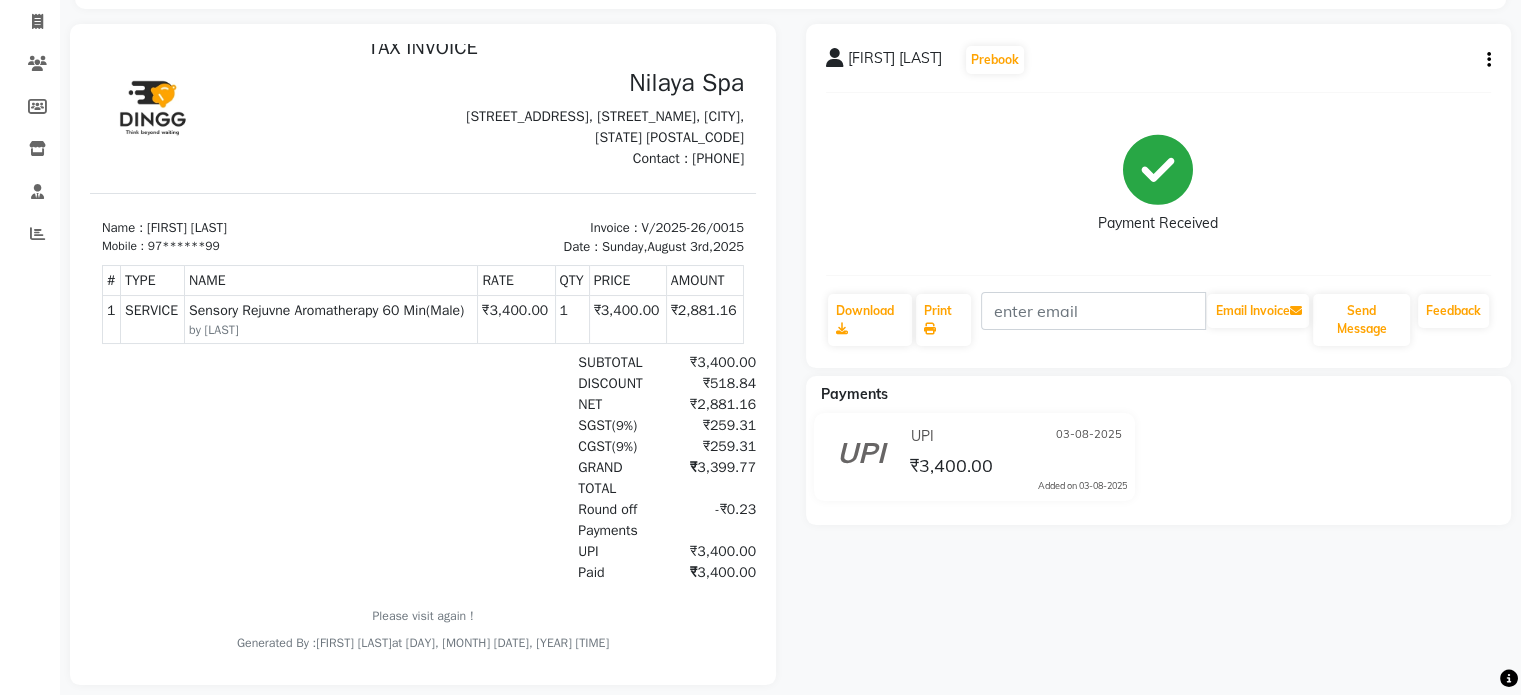 scroll, scrollTop: 158, scrollLeft: 0, axis: vertical 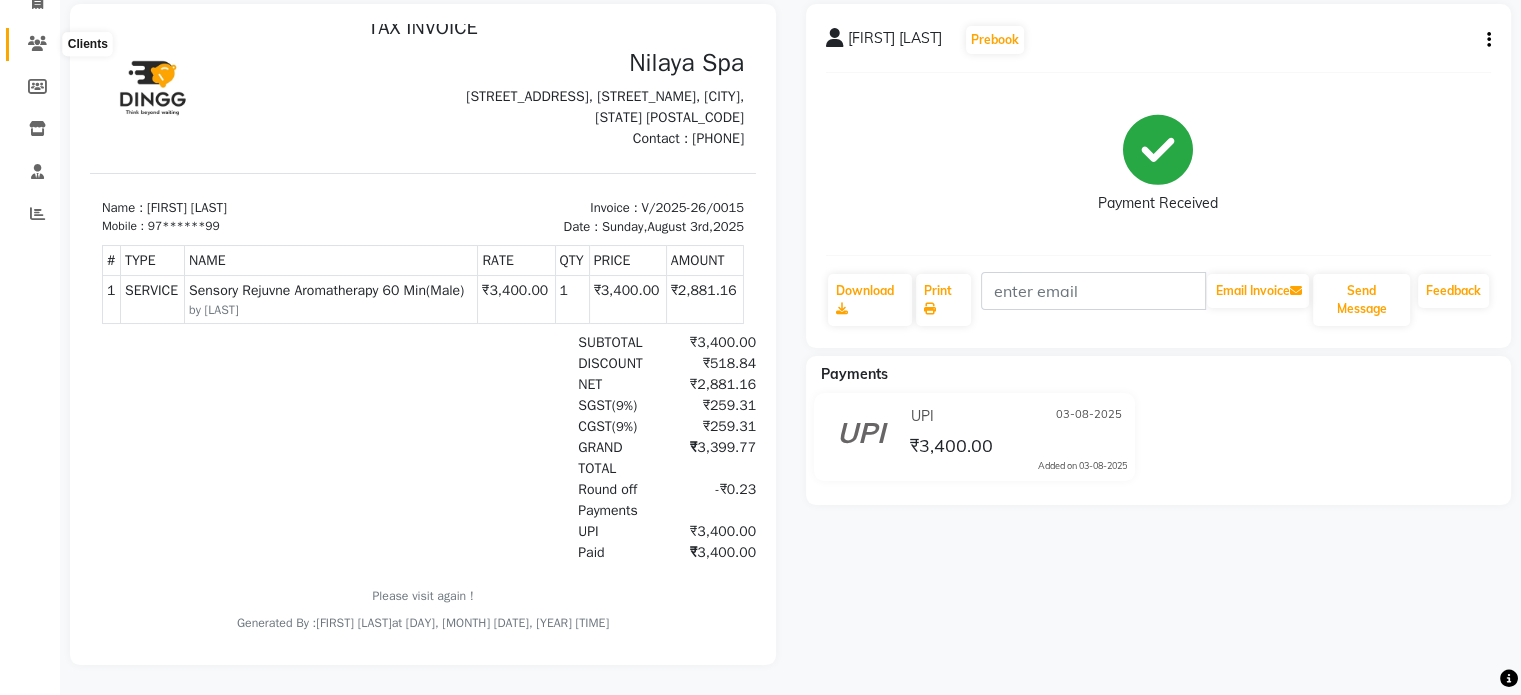 click 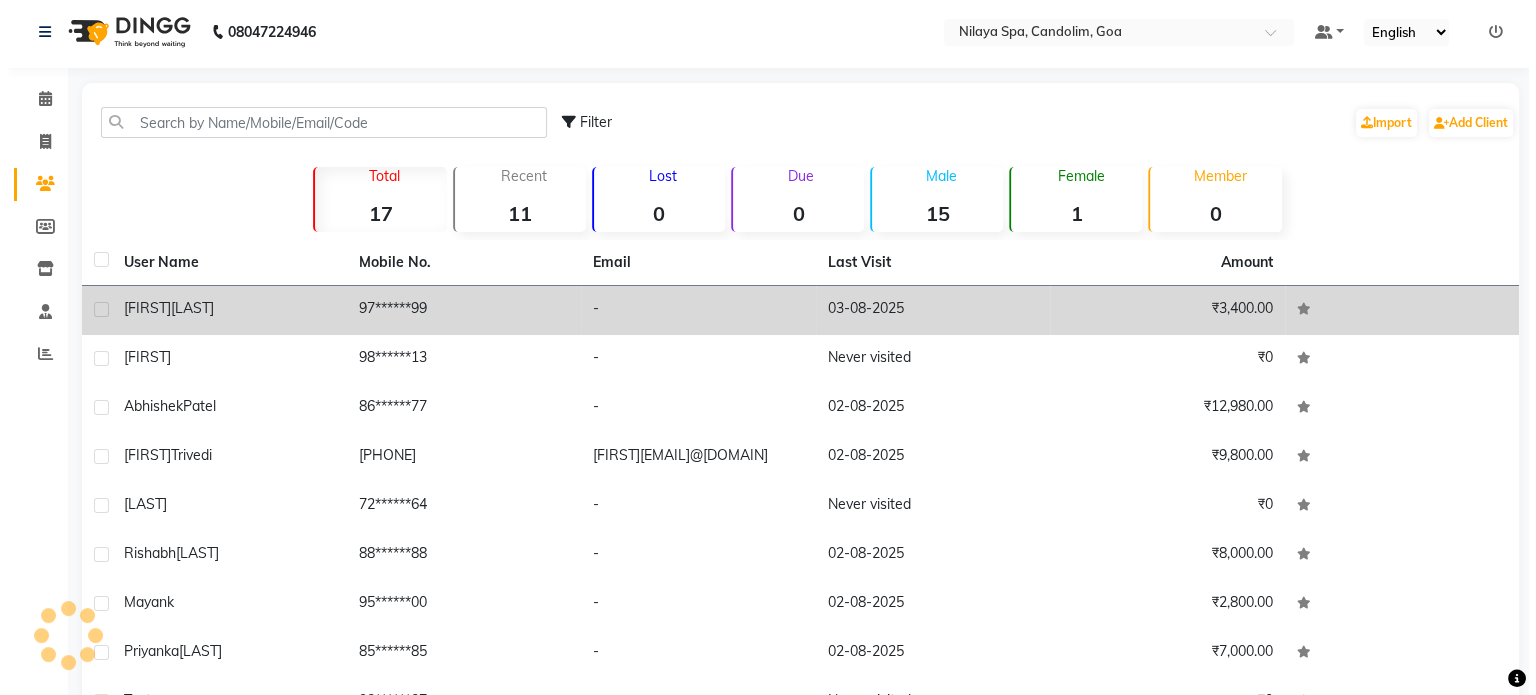 scroll, scrollTop: 0, scrollLeft: 0, axis: both 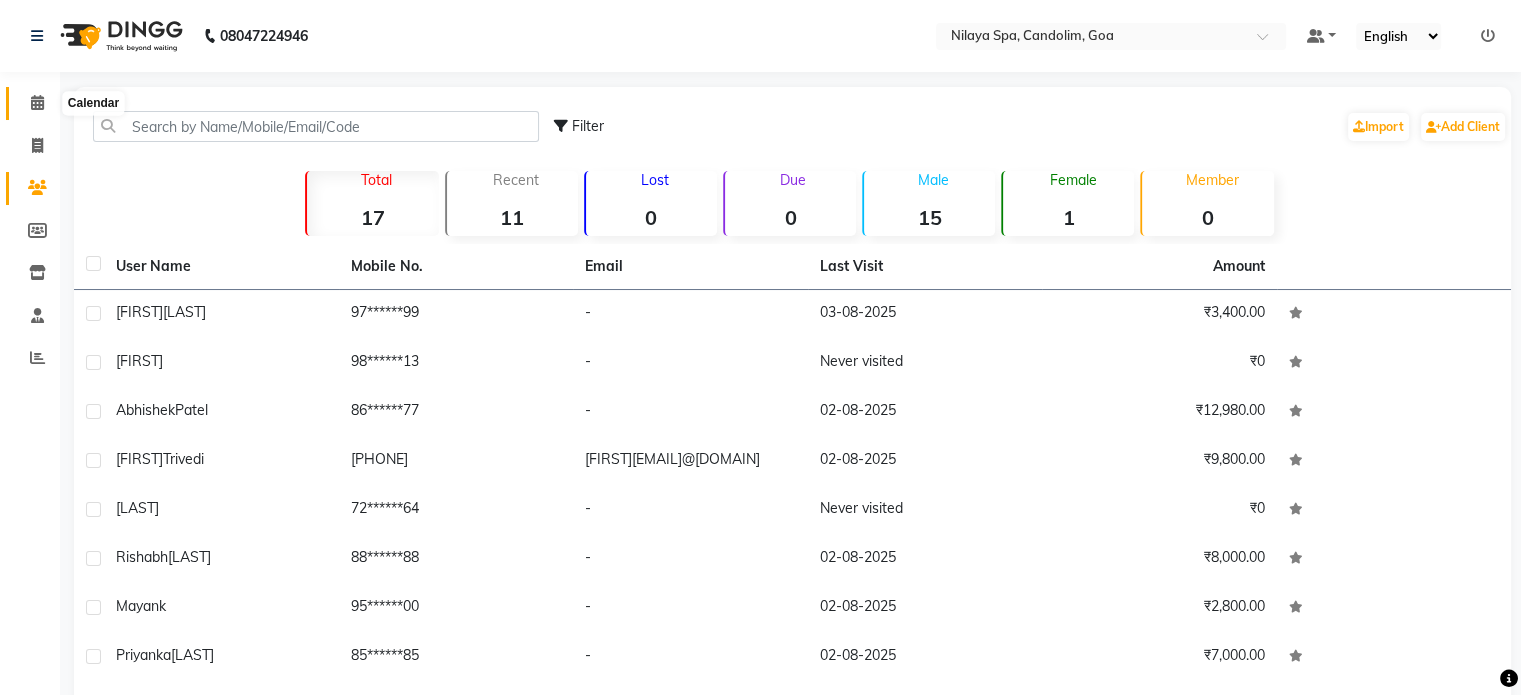 click 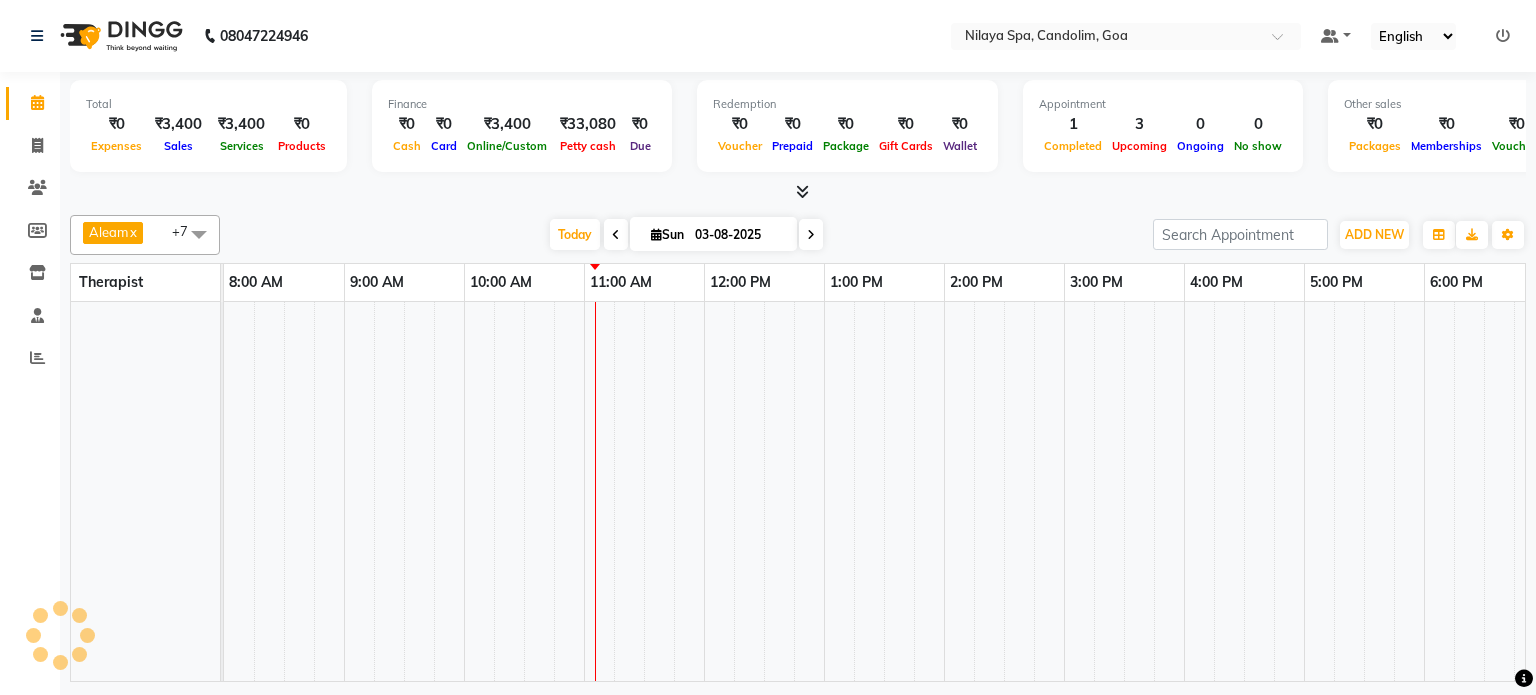 scroll, scrollTop: 0, scrollLeft: 0, axis: both 